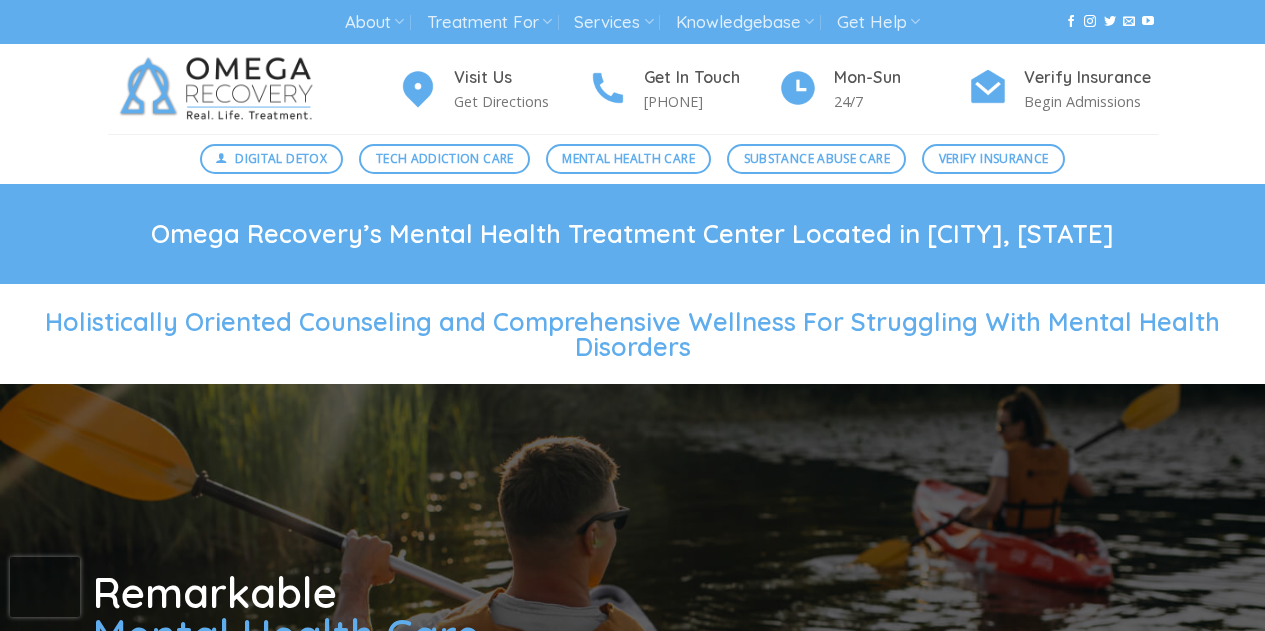scroll, scrollTop: 0, scrollLeft: 0, axis: both 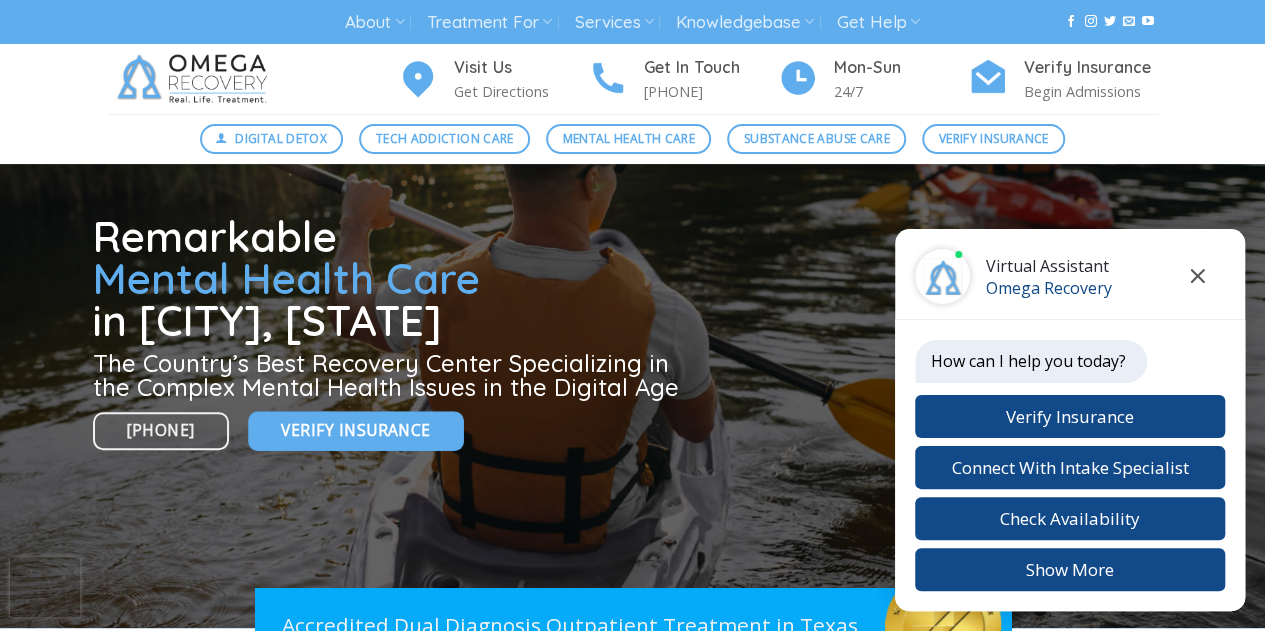 click 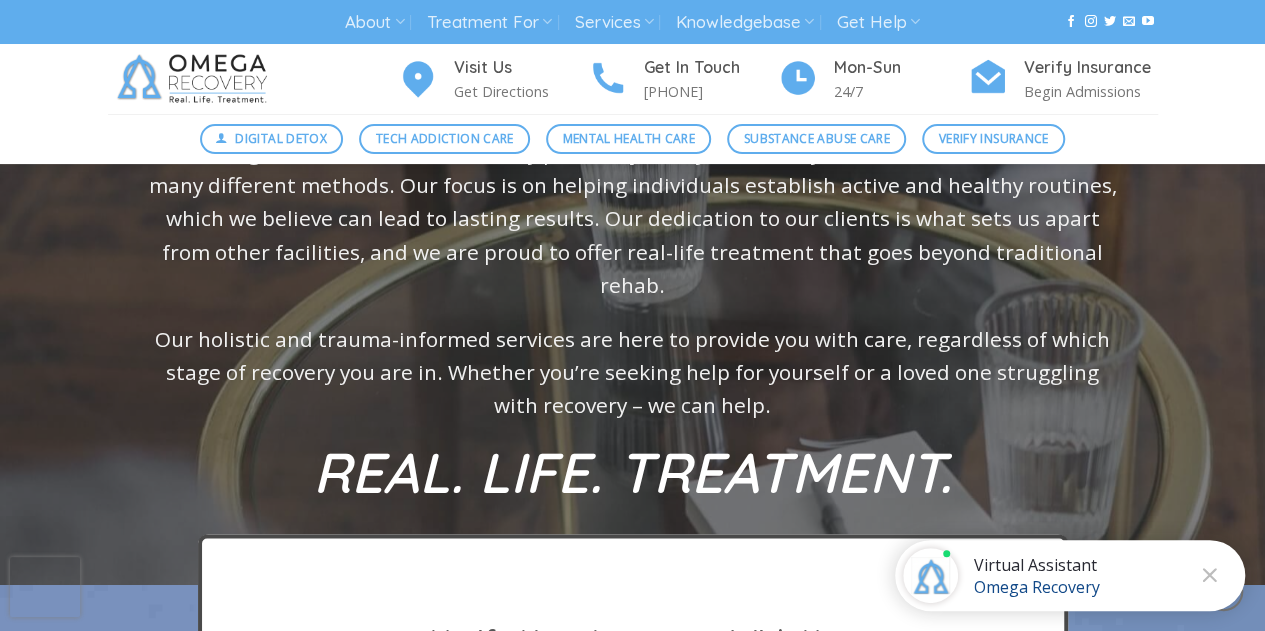 scroll, scrollTop: 5110, scrollLeft: 0, axis: vertical 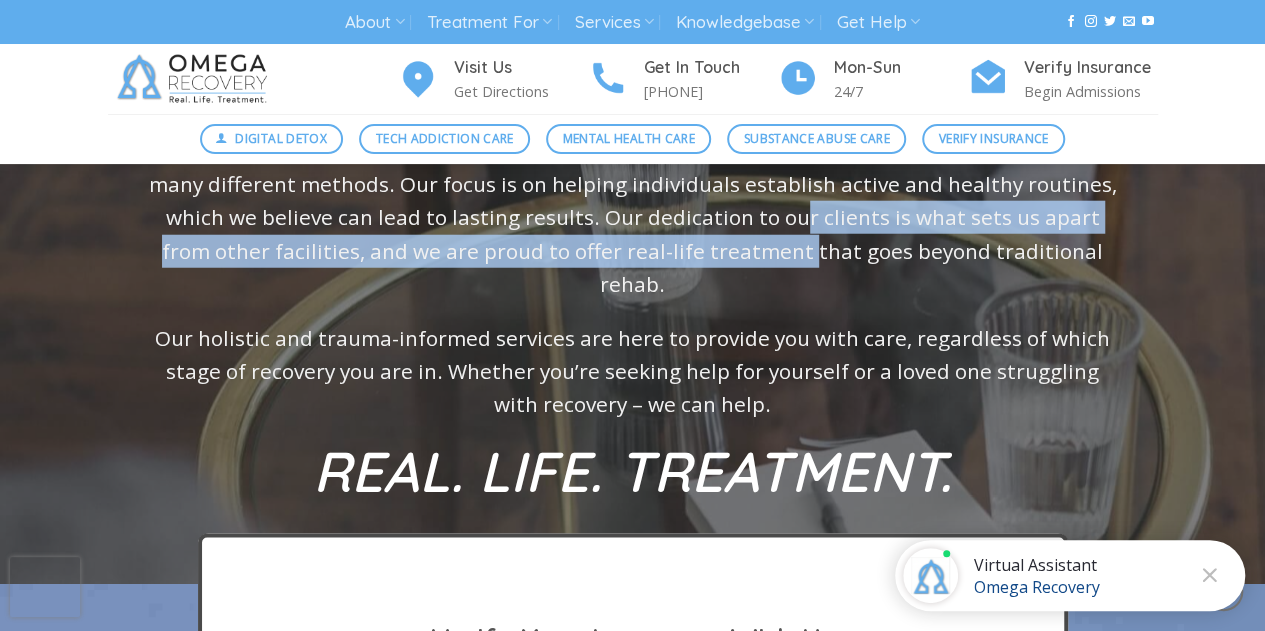 drag, startPoint x: 721, startPoint y: 241, endPoint x: 722, endPoint y: 300, distance: 59.008472 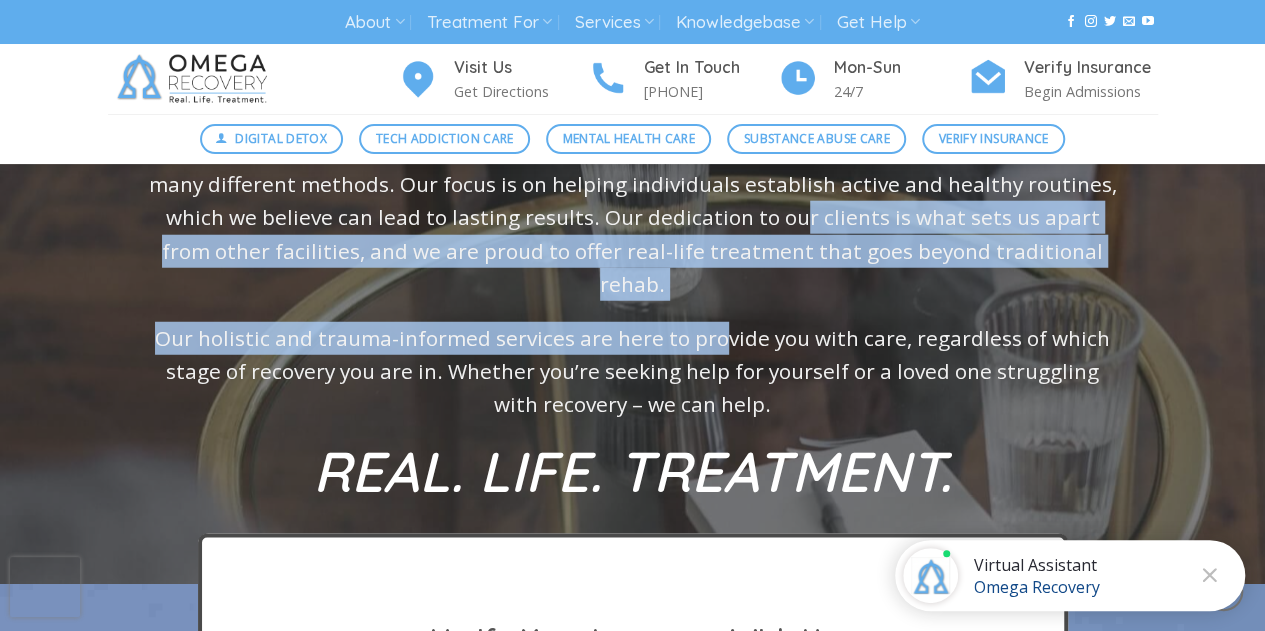 click on "Omega Recovery’s Mission
At Omega, we understand that every person’s journey to recovery is different and can involve many different methods. Our focus is on helping individuals establish active and healthy routines, which we believe can lead to lasting results. Our dedication to our clients is what sets us apart from other facilities, and we are proud to offer real-life treatment that goes beyond traditional rehab.
Our holistic and trauma-informed services are here to provide you with care, regardless of which stage of recovery you are in. Whether you’re seeking help for yourself or a loved one struggling with recovery – we can help.
REAL. LIFE. TREATMENT." at bounding box center (633, 282) 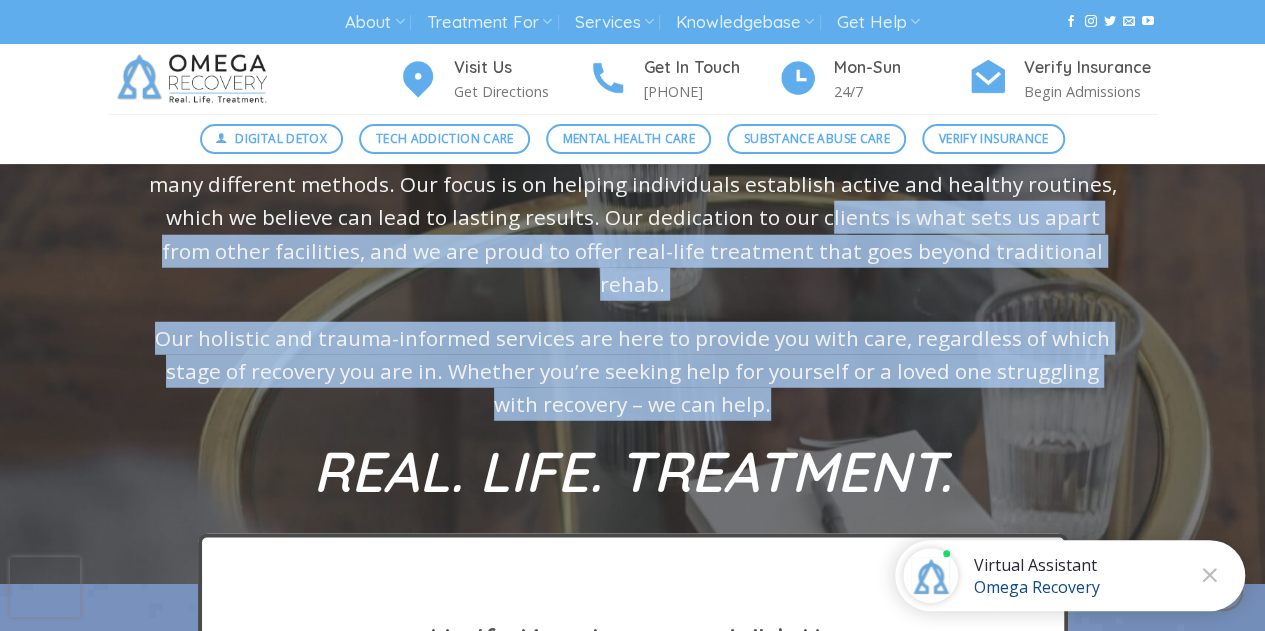 drag, startPoint x: 740, startPoint y: 253, endPoint x: 760, endPoint y: 395, distance: 143.40154 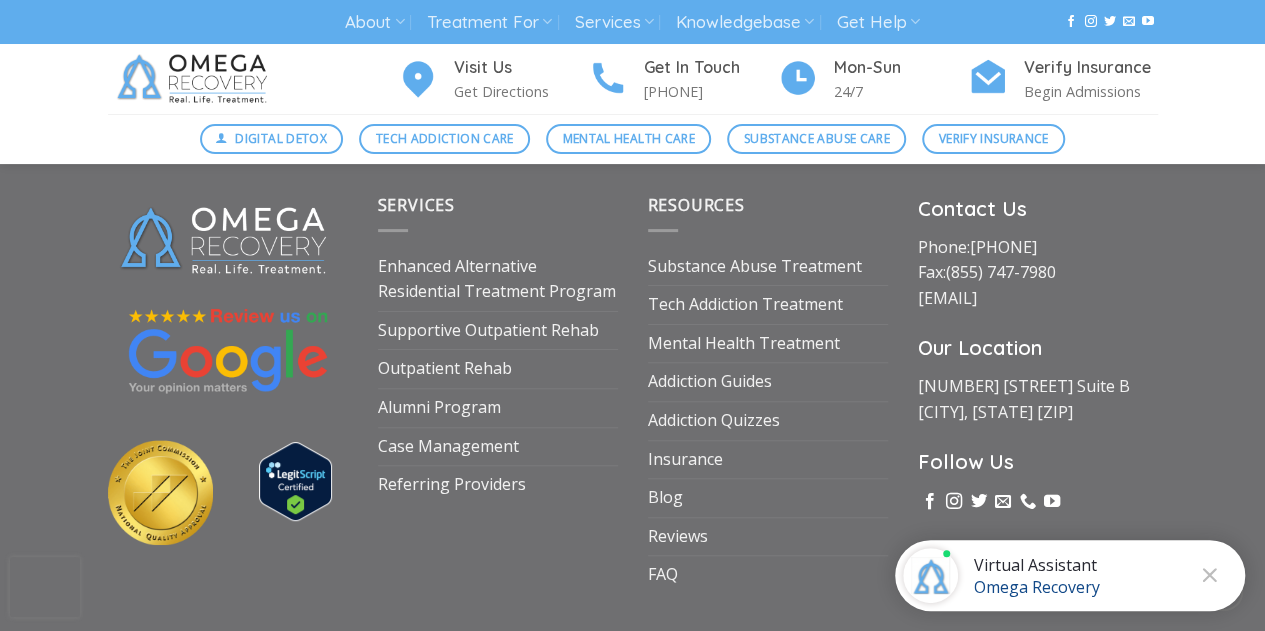 scroll, scrollTop: 7768, scrollLeft: 0, axis: vertical 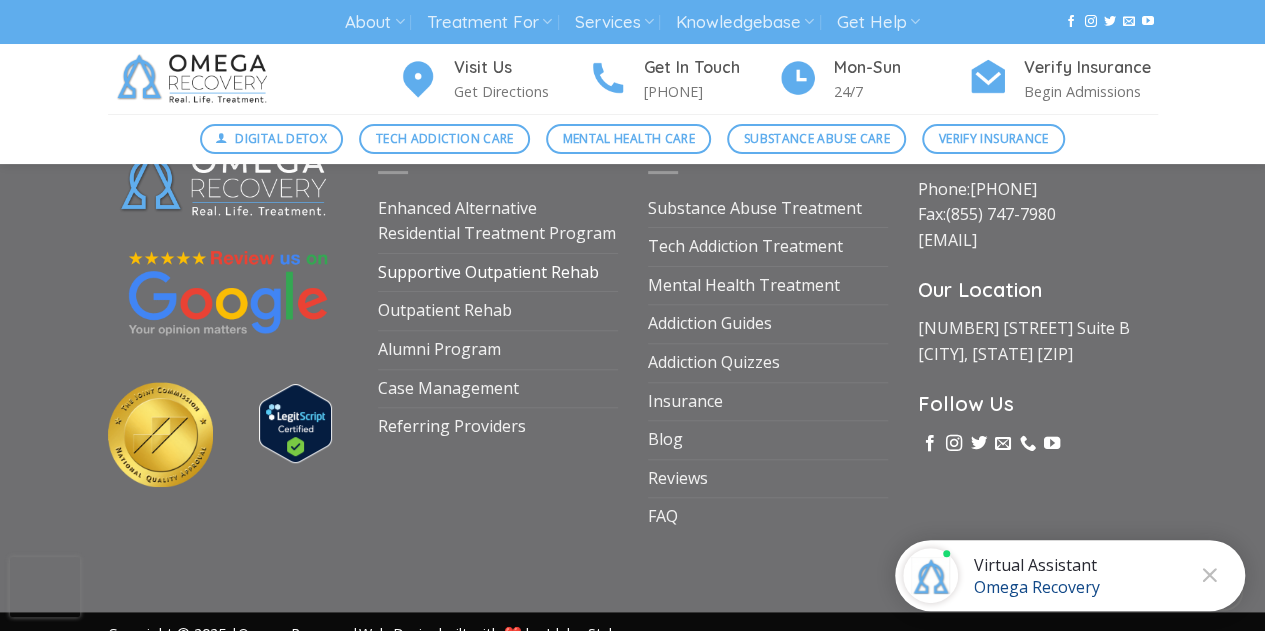 click on "Supportive Outpatient Rehab" at bounding box center [488, 273] 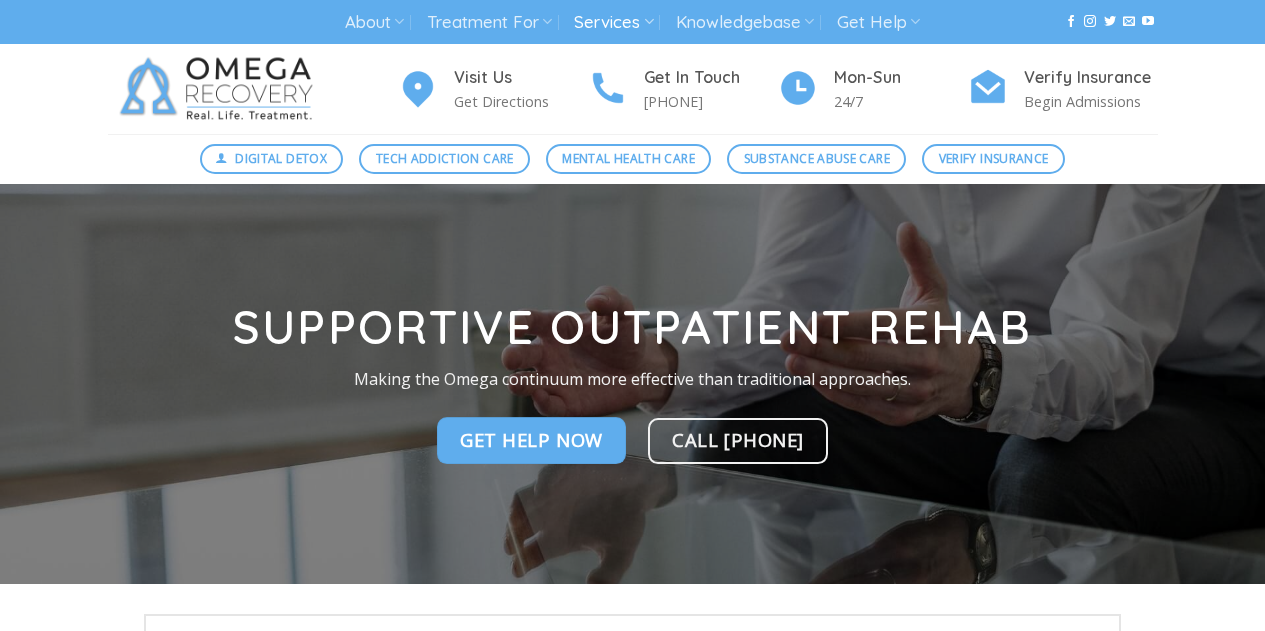 scroll, scrollTop: 0, scrollLeft: 0, axis: both 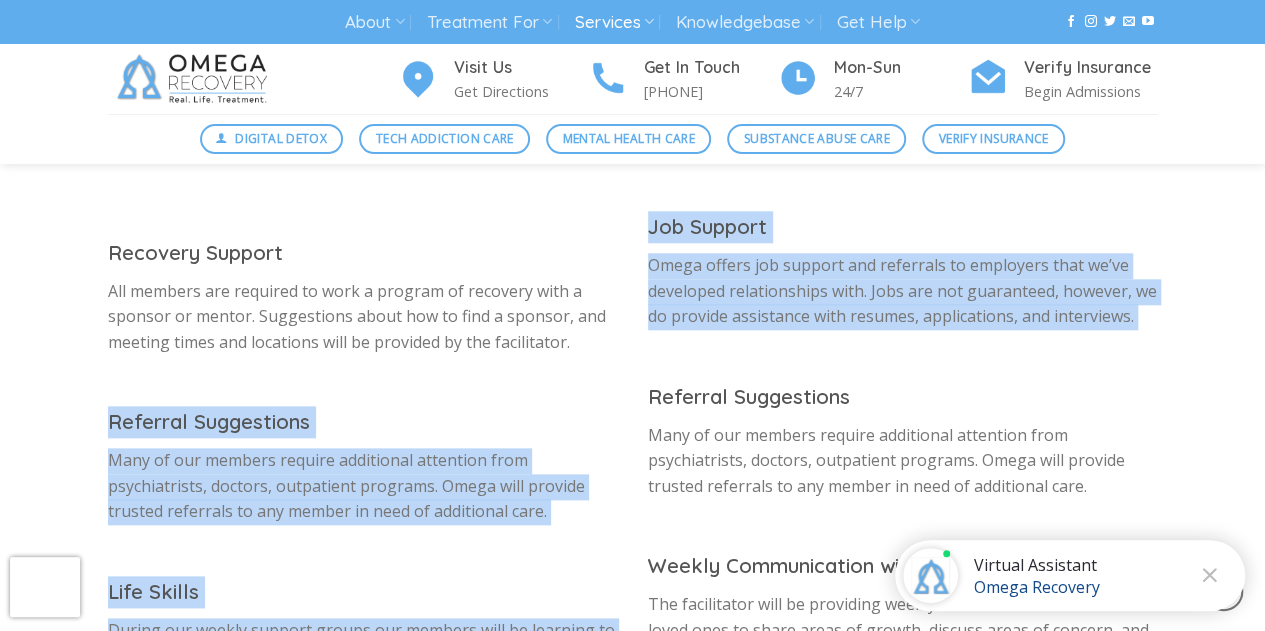 drag, startPoint x: 634, startPoint y: 396, endPoint x: 629, endPoint y: 354, distance: 42.296574 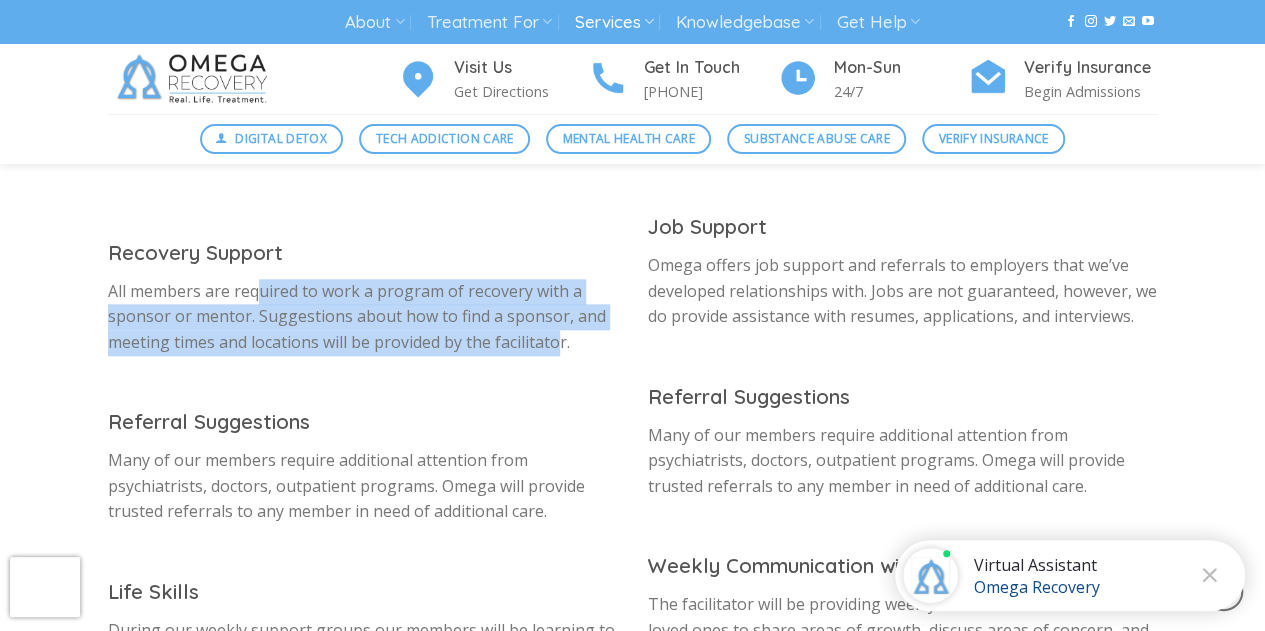 drag, startPoint x: 263, startPoint y: 288, endPoint x: 562, endPoint y: 347, distance: 304.76547 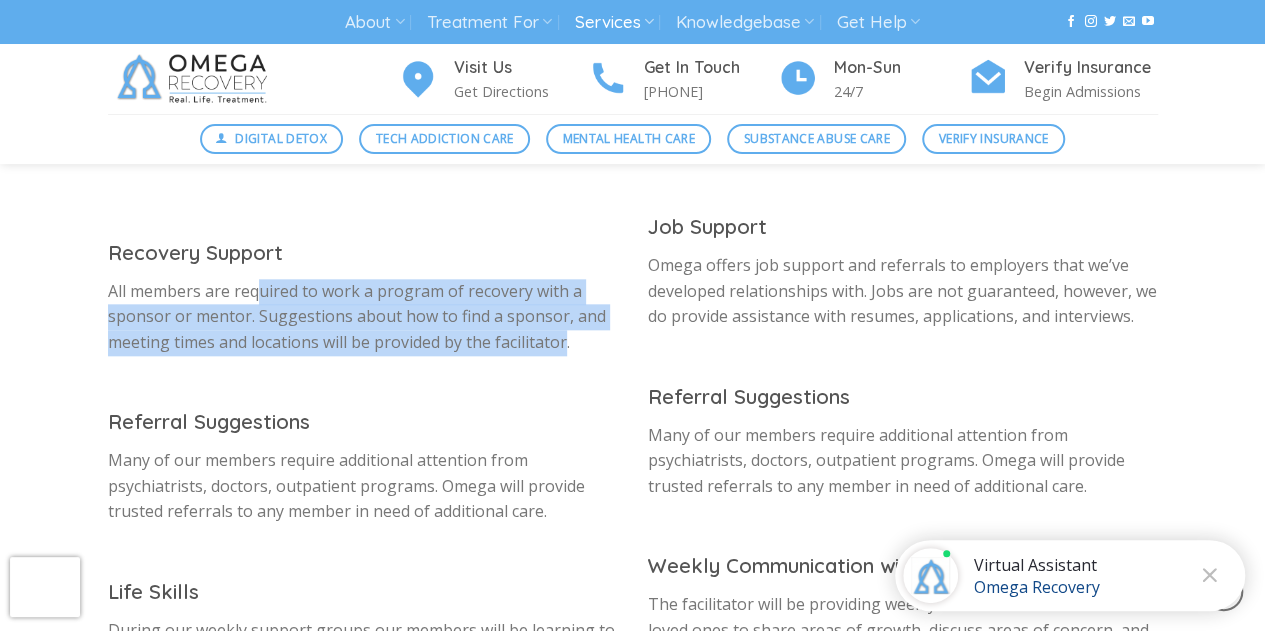 click on "All members are required to work a program of recovery with a sponsor or mentor. Suggestions about how to find a sponsor, and meeting times and locations will be provided by the facilitator." at bounding box center (363, 317) 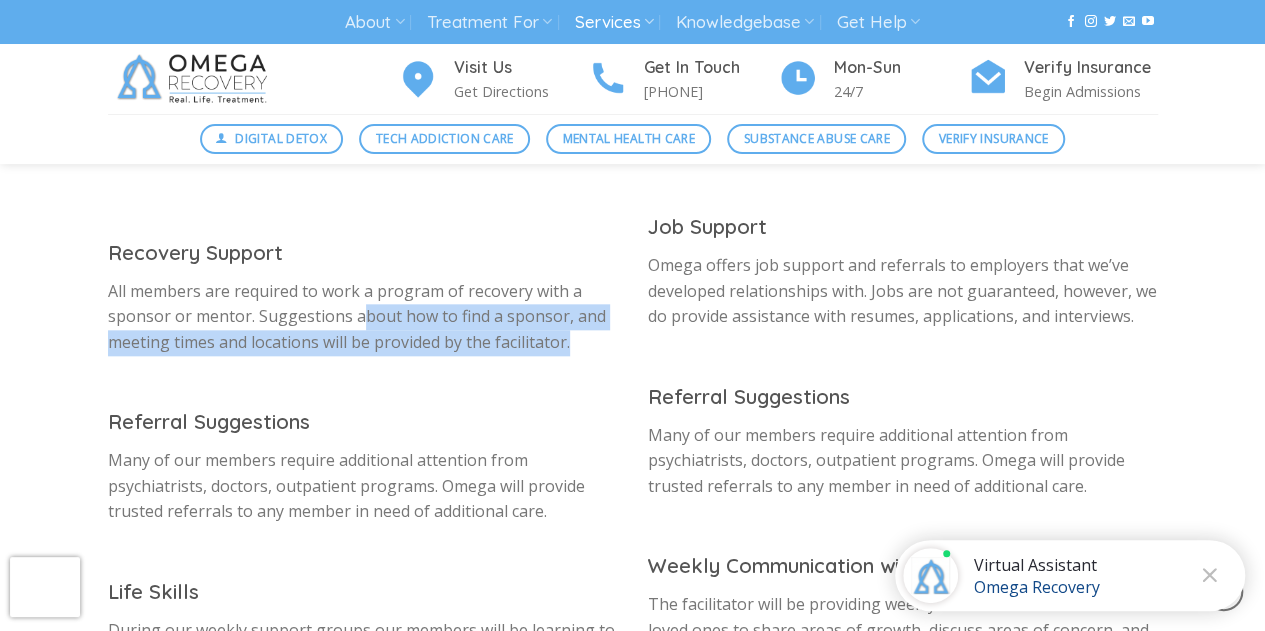 drag, startPoint x: 362, startPoint y: 305, endPoint x: 608, endPoint y: 345, distance: 249.23082 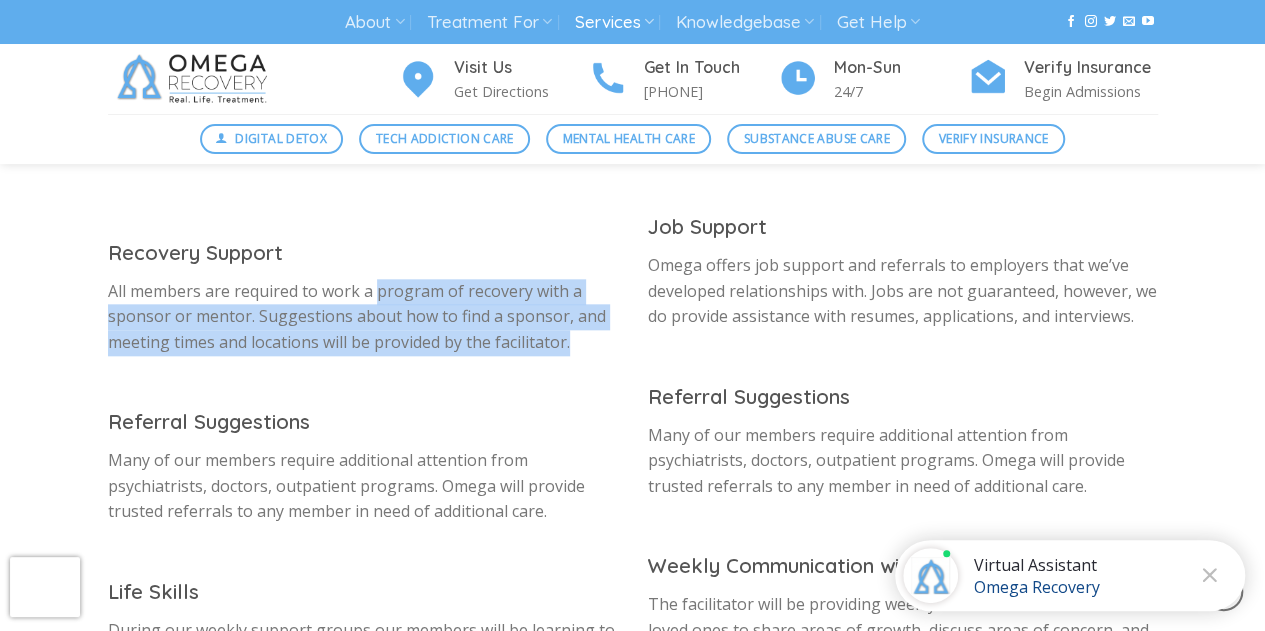 drag, startPoint x: 608, startPoint y: 345, endPoint x: 415, endPoint y: 302, distance: 197.73215 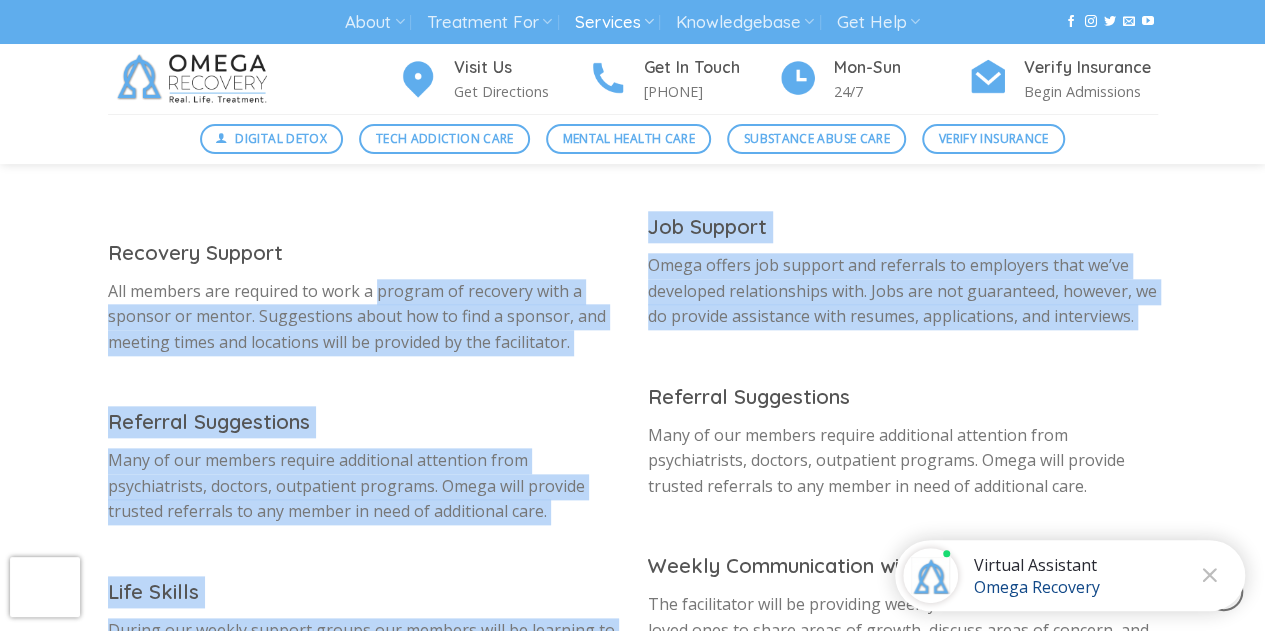 drag, startPoint x: 415, startPoint y: 302, endPoint x: 642, endPoint y: 366, distance: 235.84953 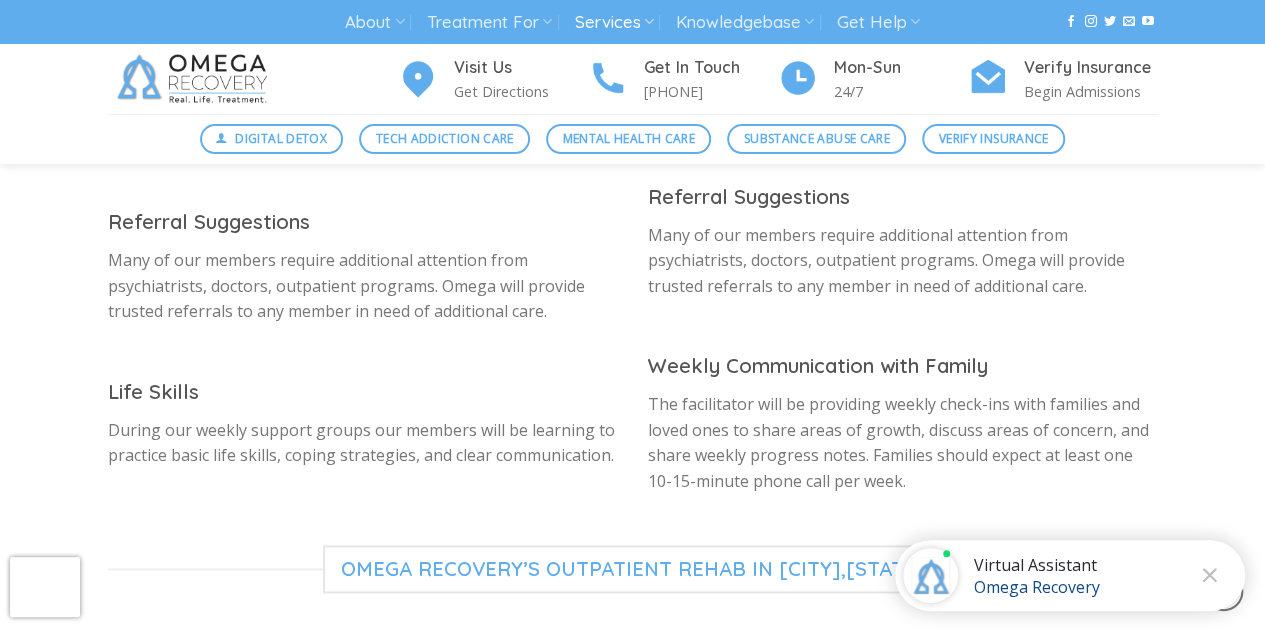 scroll, scrollTop: 1148, scrollLeft: 0, axis: vertical 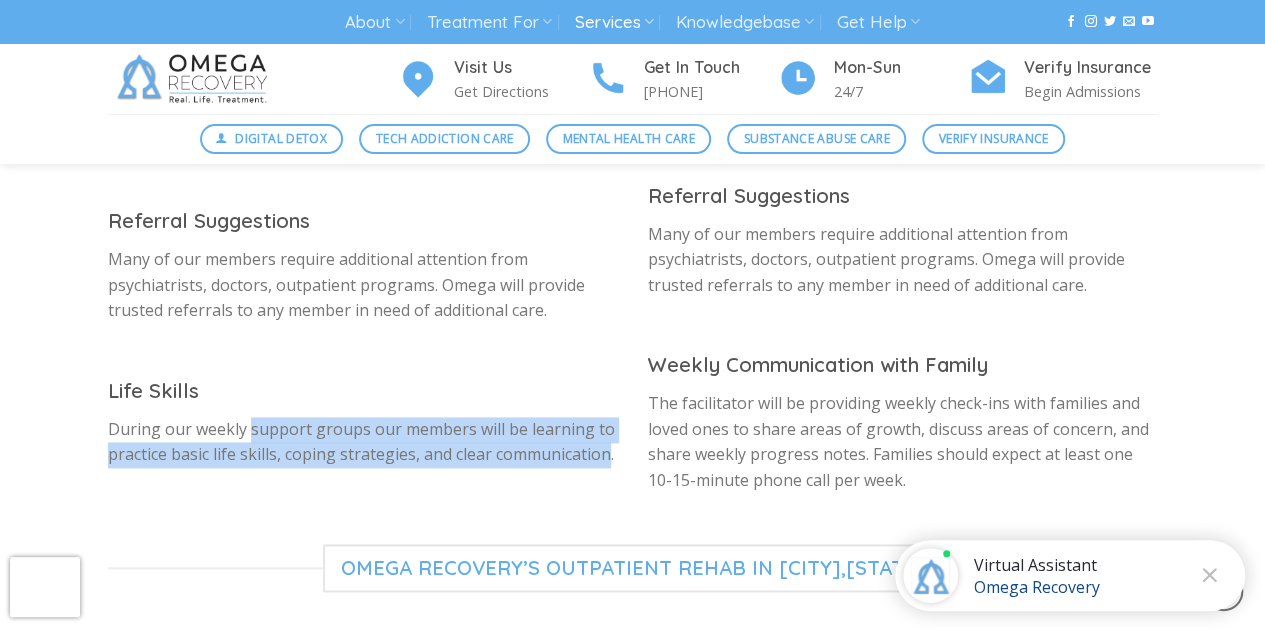 drag, startPoint x: 250, startPoint y: 427, endPoint x: 596, endPoint y: 456, distance: 347.2132 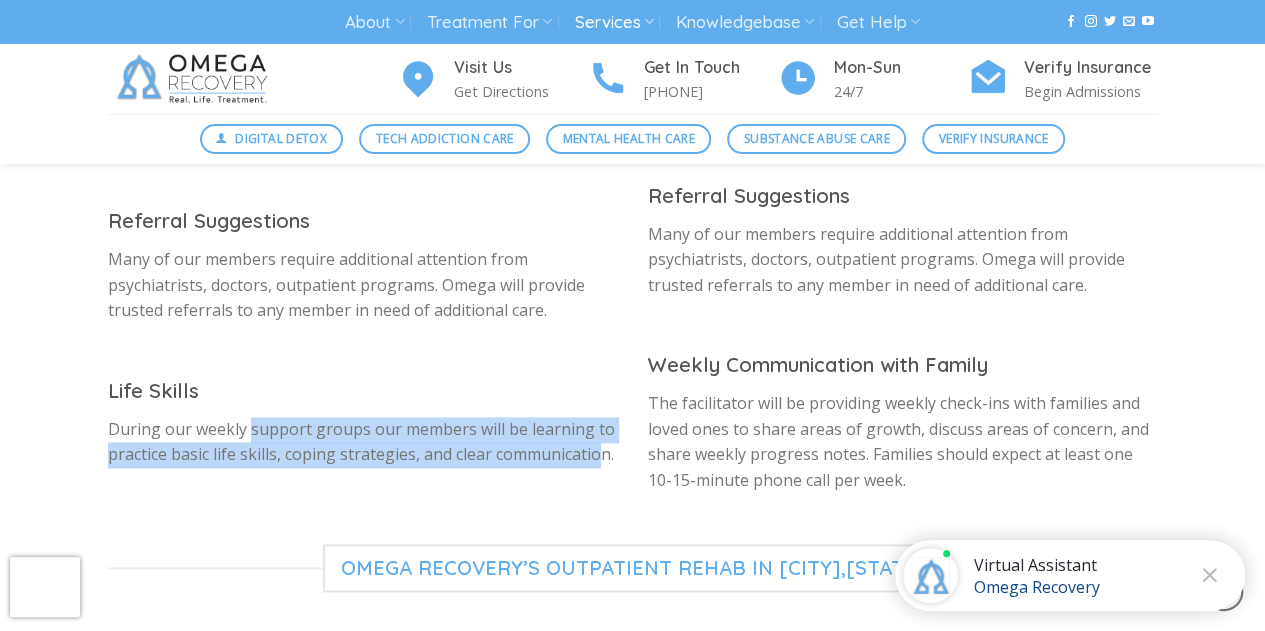 click on "During our weekly support groups our members will be learning to practice basic life skills, coping strategies, and clear communication." at bounding box center (363, 442) 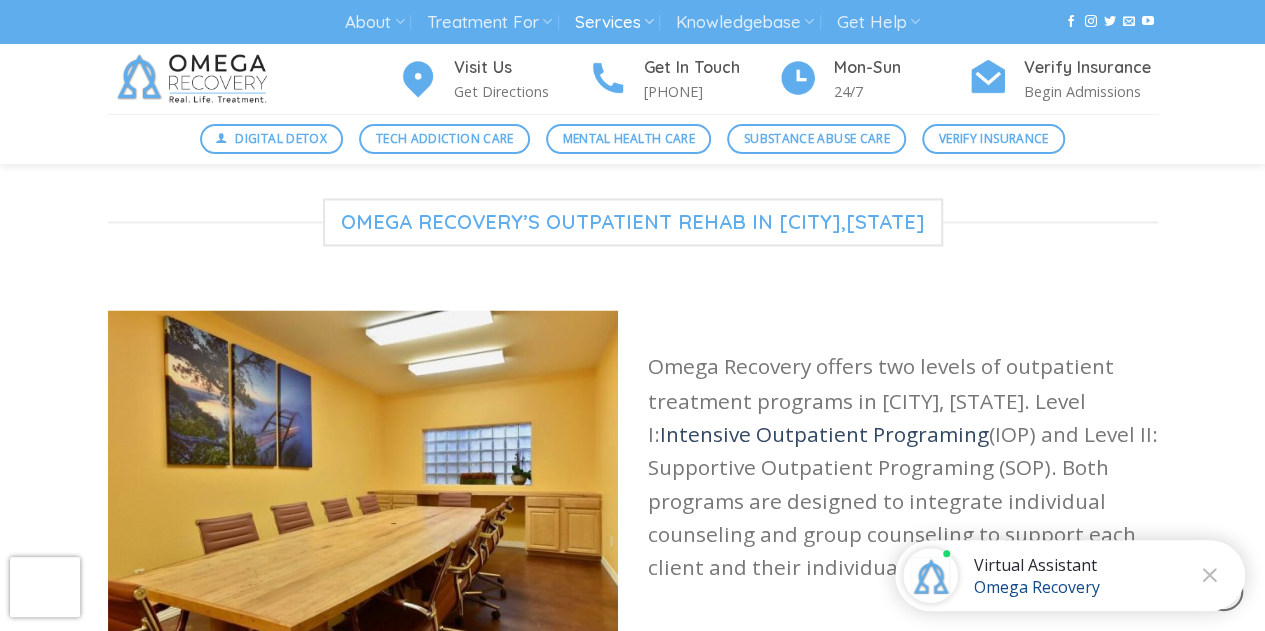scroll, scrollTop: 1574, scrollLeft: 0, axis: vertical 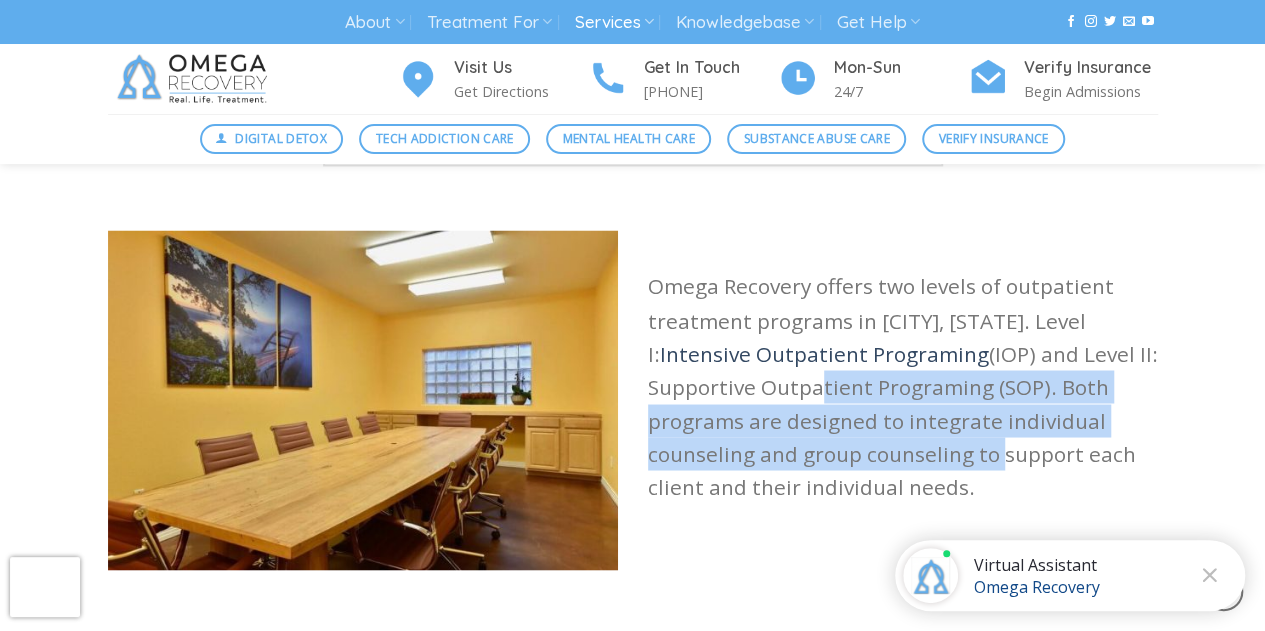 drag, startPoint x: 694, startPoint y: 390, endPoint x: 843, endPoint y: 459, distance: 164.2011 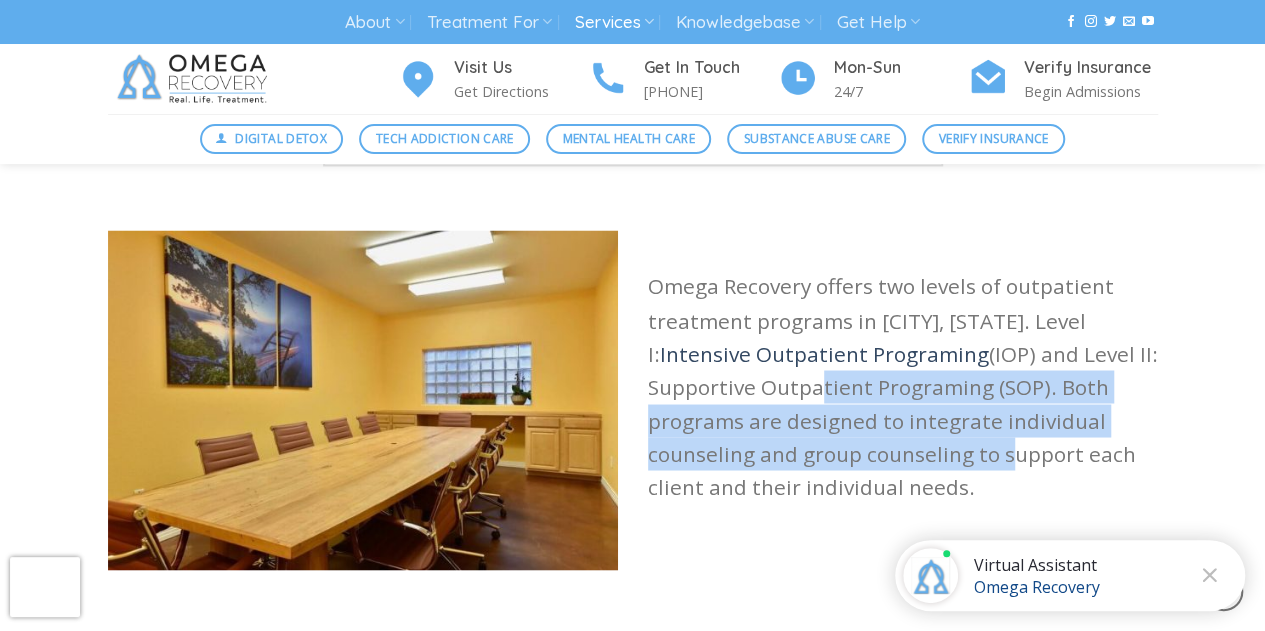 click on "Omega Recovery offers two levels of outpatient treatment programs in [CITY], [STATE]. Level I:  Intensive Outpatient Programing  (IOP) and Level II: Supportive Outpatient Programing (SOP). Both programs are designed to integrate individual counseling and group counseling to support each client and their individual needs." at bounding box center (903, 386) 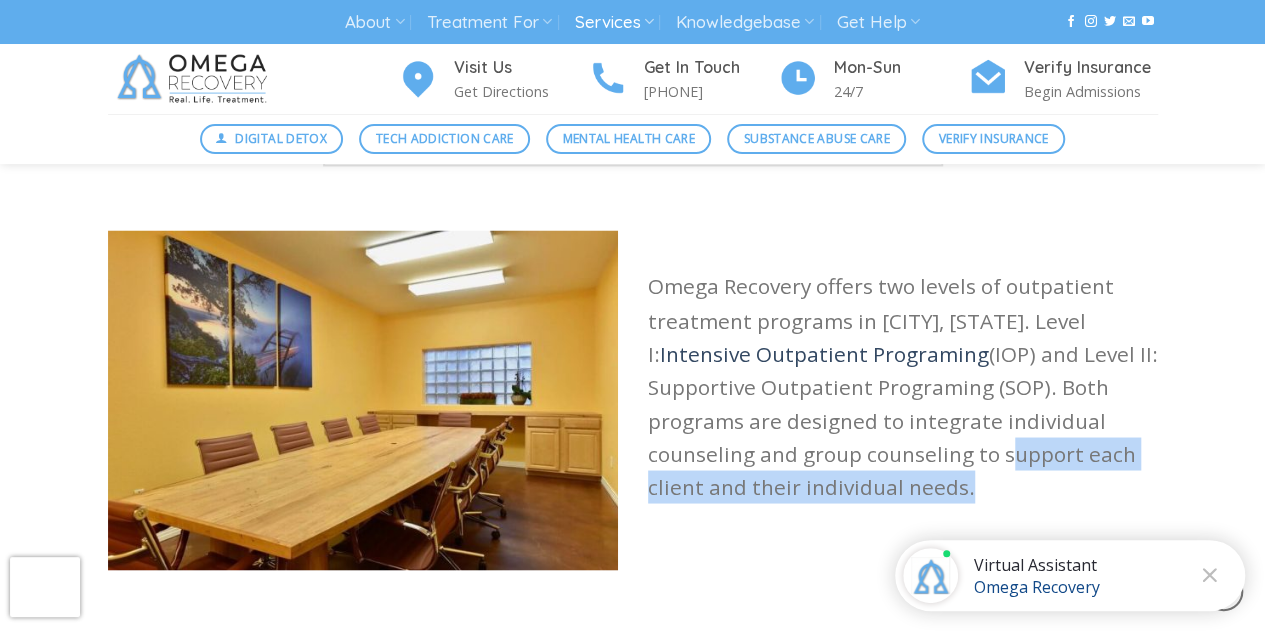 drag, startPoint x: 843, startPoint y: 459, endPoint x: 826, endPoint y: 488, distance: 33.61547 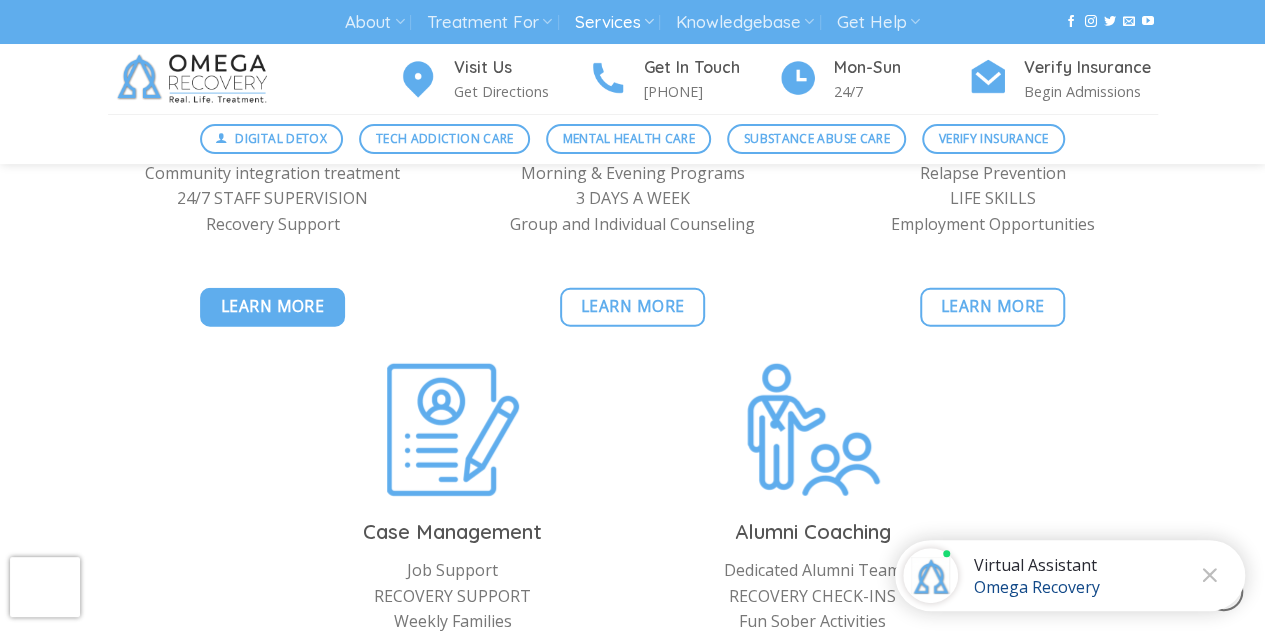 scroll, scrollTop: 2491, scrollLeft: 0, axis: vertical 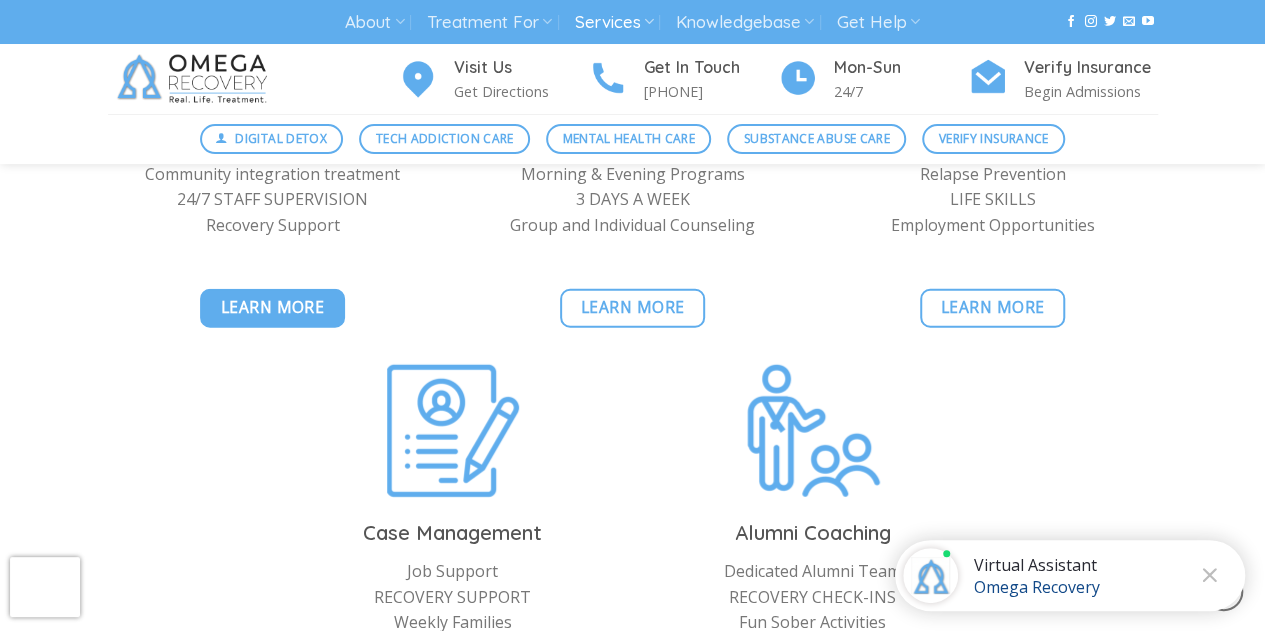 click on "Learn More" at bounding box center [272, 308] 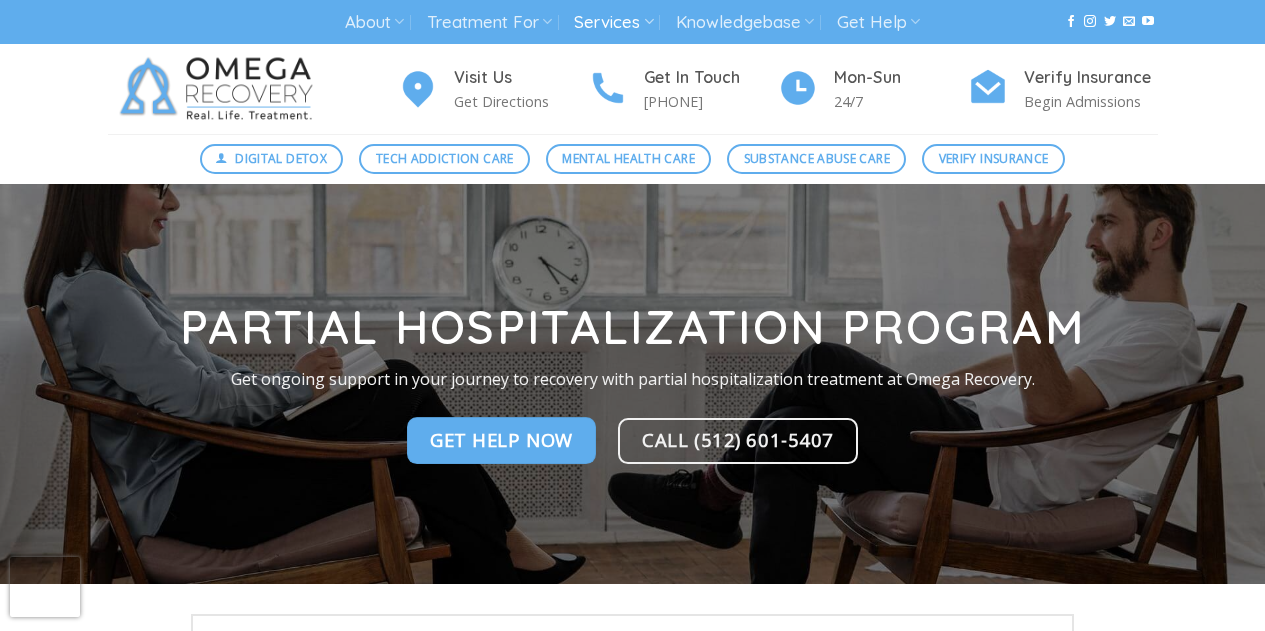 scroll, scrollTop: 0, scrollLeft: 0, axis: both 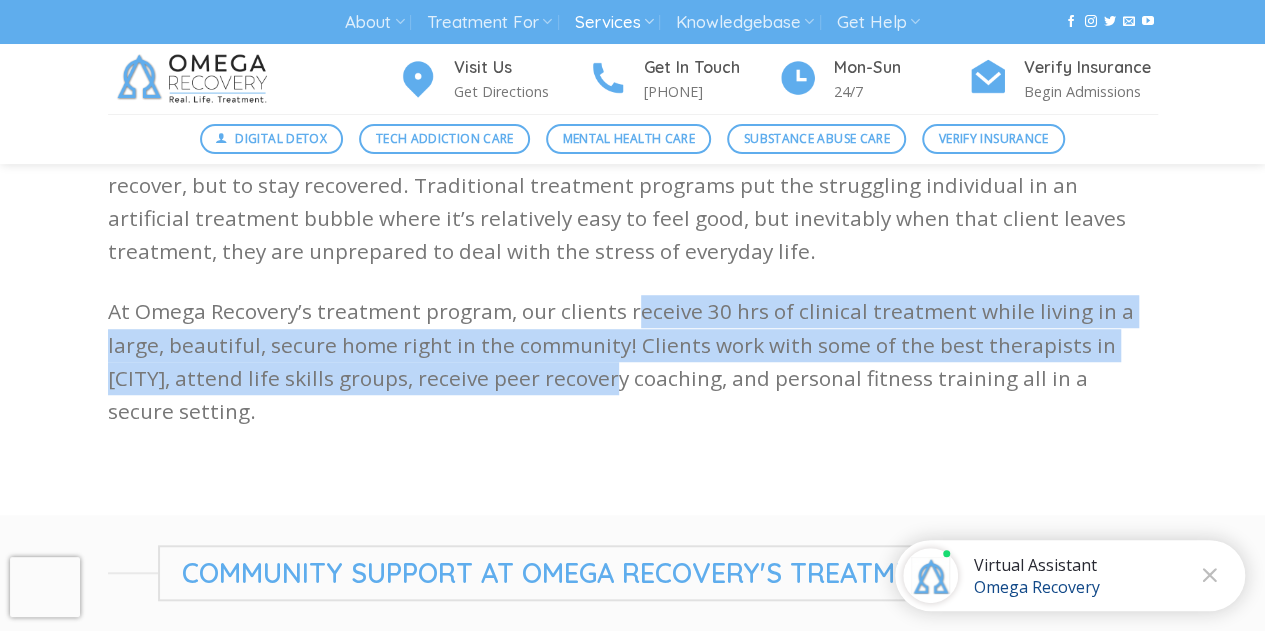 drag, startPoint x: 633, startPoint y: 320, endPoint x: 610, endPoint y: 379, distance: 63.324562 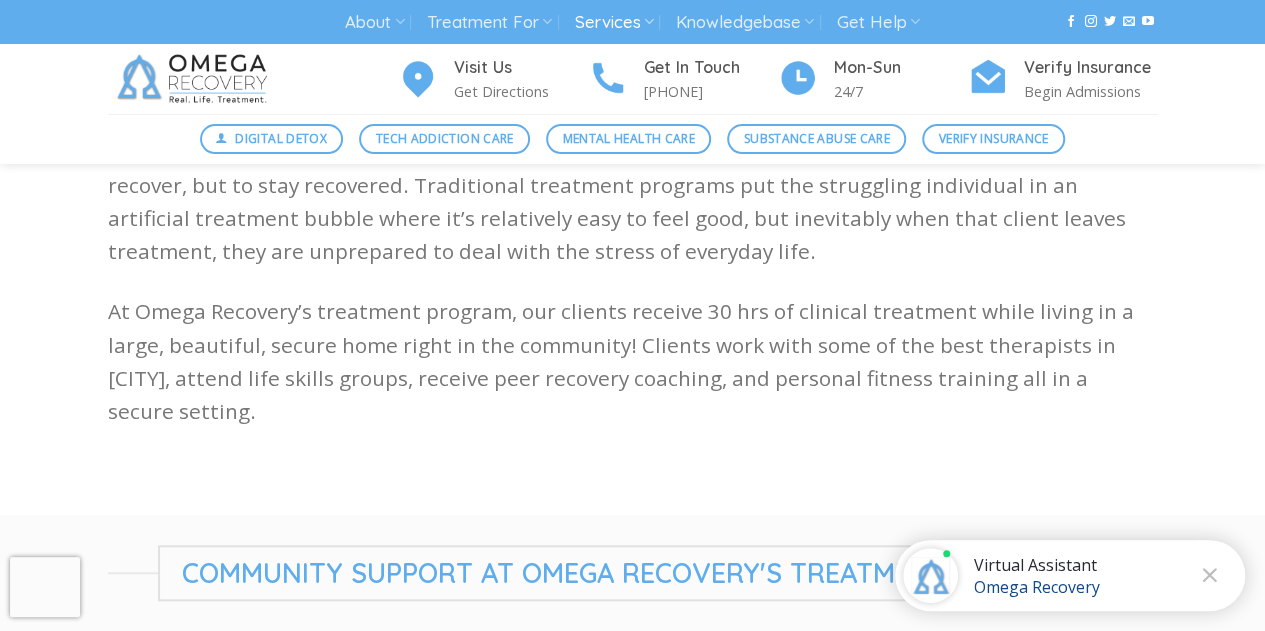 scroll, scrollTop: 588, scrollLeft: 0, axis: vertical 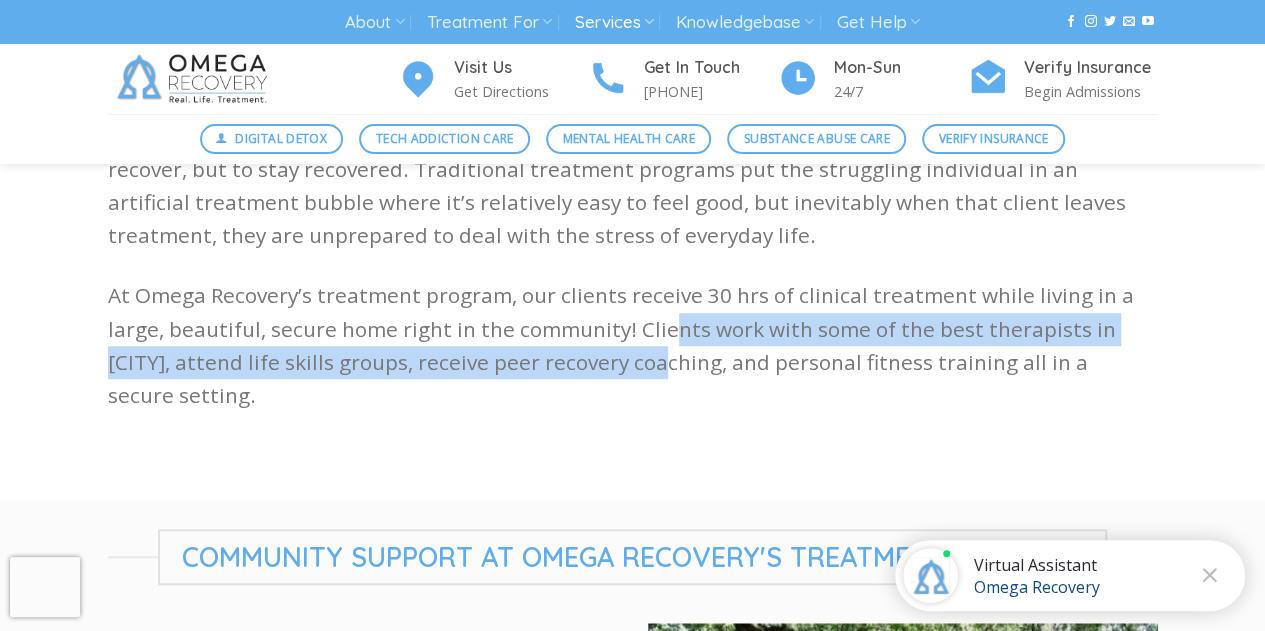 drag, startPoint x: 667, startPoint y: 320, endPoint x: 662, endPoint y: 388, distance: 68.18358 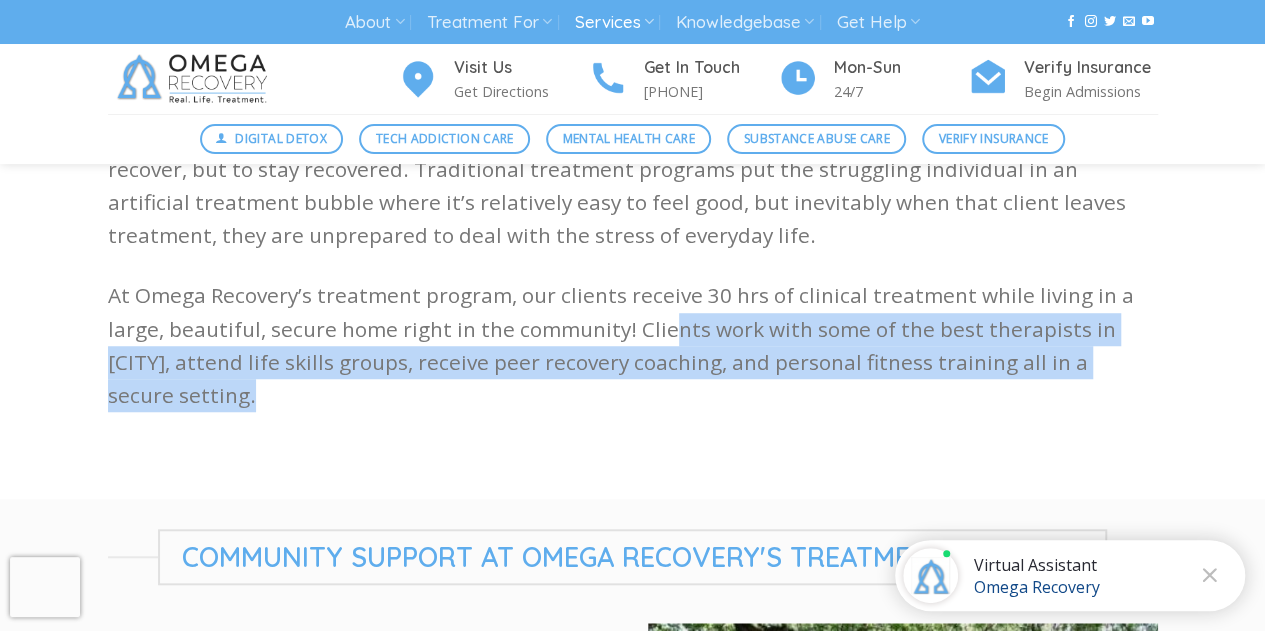 click on "At Omega Recovery’s treatment program, our clients receive 30 hrs of clinical treatment while living in a large, beautiful, secure home right in the community! Clients work with some of the best therapists in Austin, attend life skills groups, receive peer recovery coaching, and personal fitness training all in a secure setting." at bounding box center (633, 345) 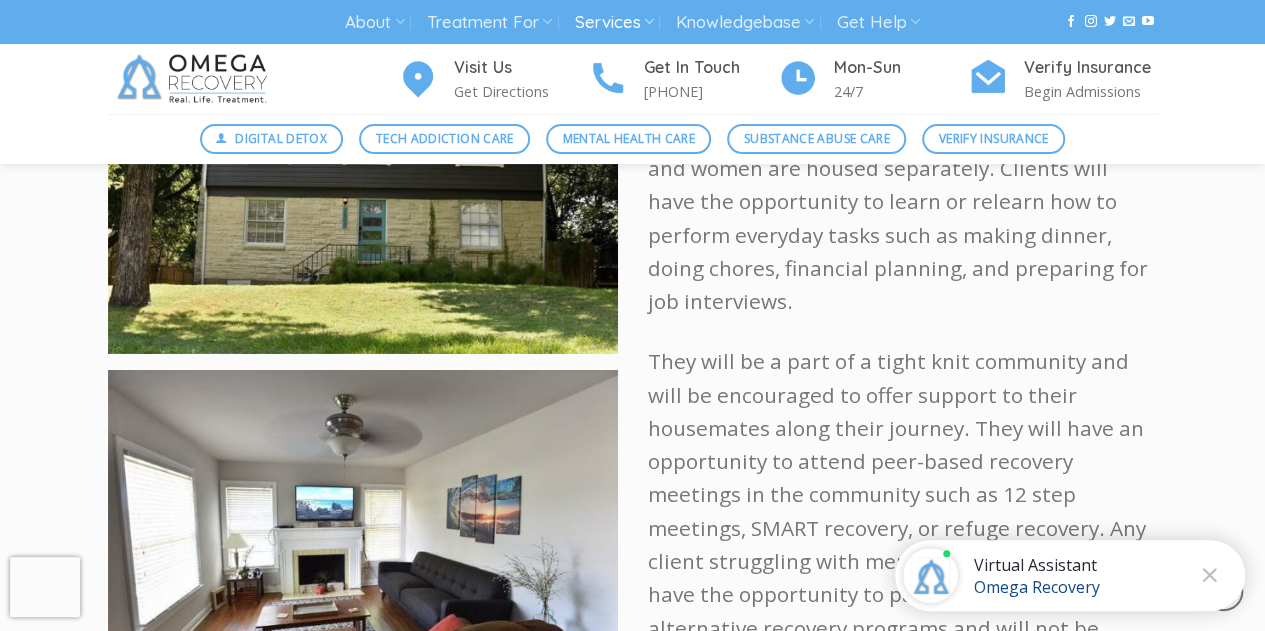 scroll, scrollTop: 3140, scrollLeft: 0, axis: vertical 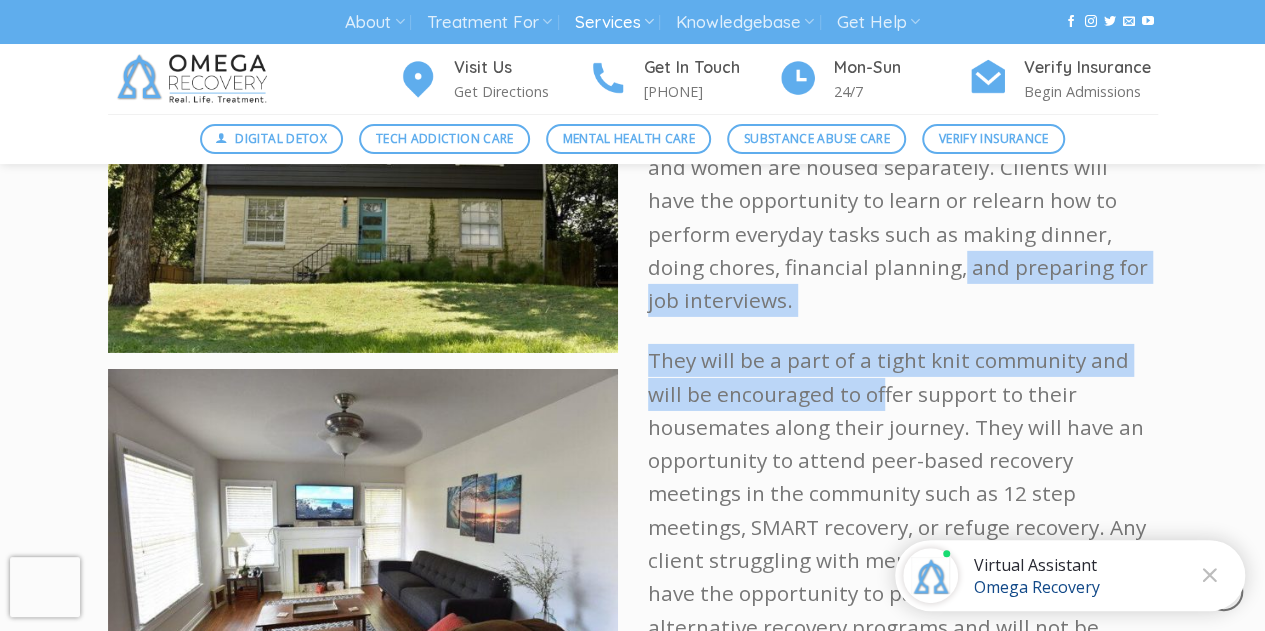 drag, startPoint x: 876, startPoint y: 273, endPoint x: 835, endPoint y: 389, distance: 123.03252 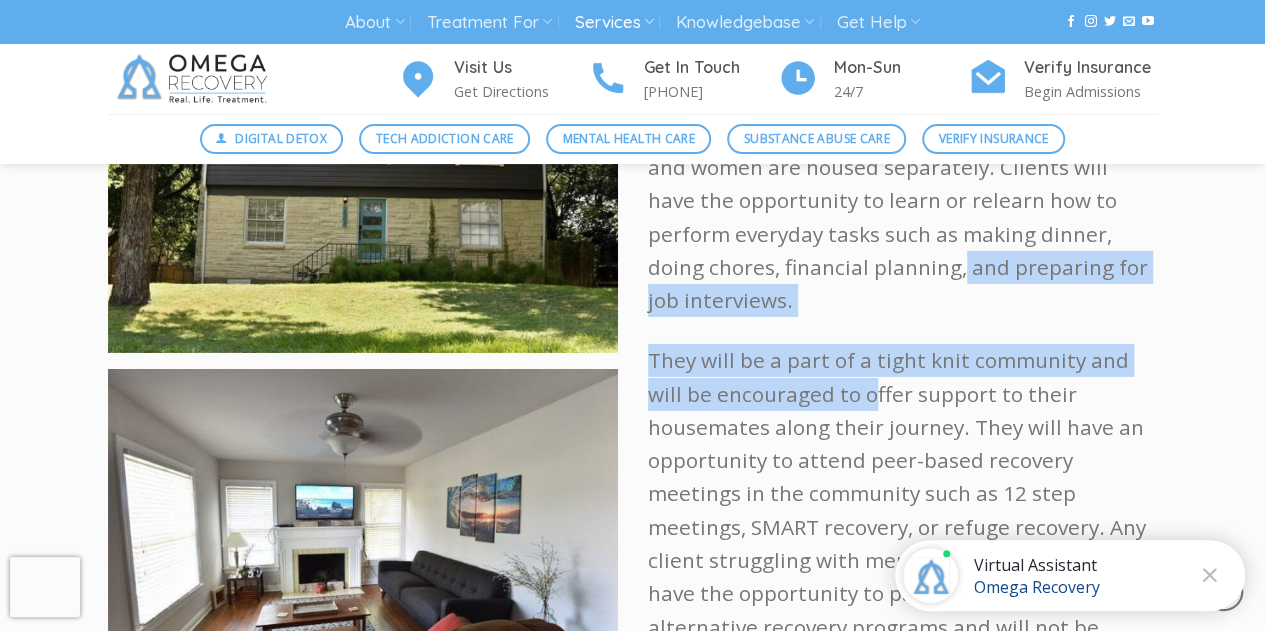 click on "They will be a part of a tight knit community and will be encouraged to offer support to their housemates along their journey. They will have an opportunity to attend peer-based recovery meetings in the community such as 12 step meetings, SMART recovery, or refuge recovery. Any client struggling with mental health issues will have the opportunity to participate in some alternative recovery programs and will not be required to identify as an addict or alcoholic." at bounding box center (903, 510) 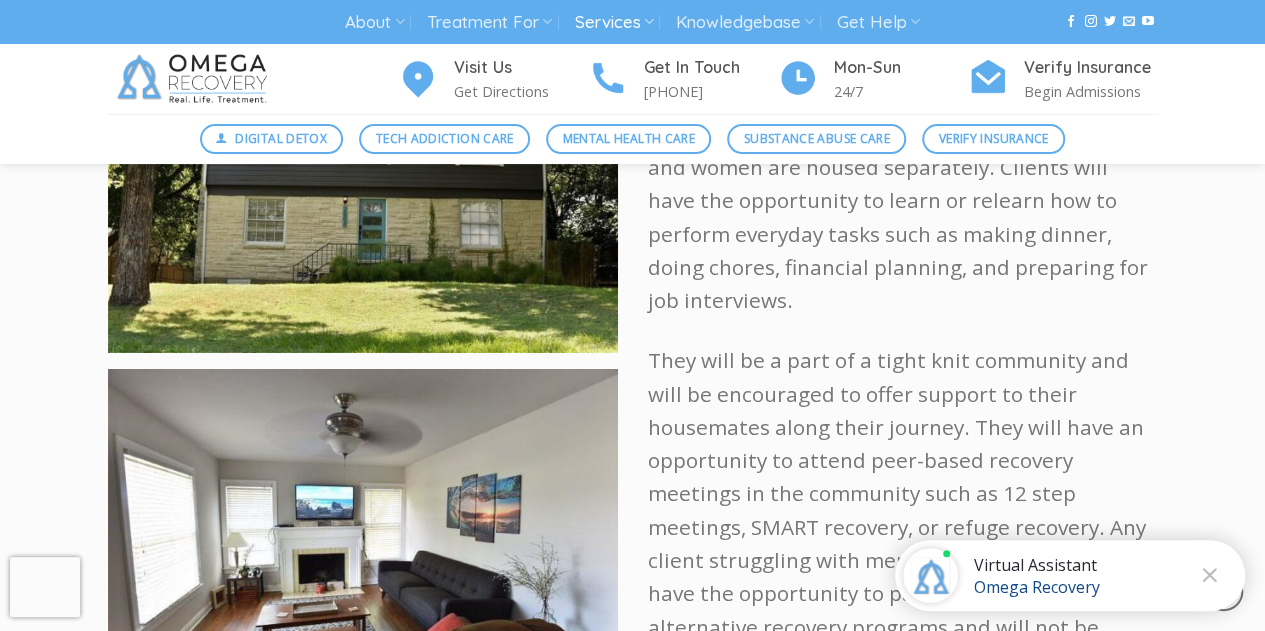 scroll, scrollTop: 3214, scrollLeft: 0, axis: vertical 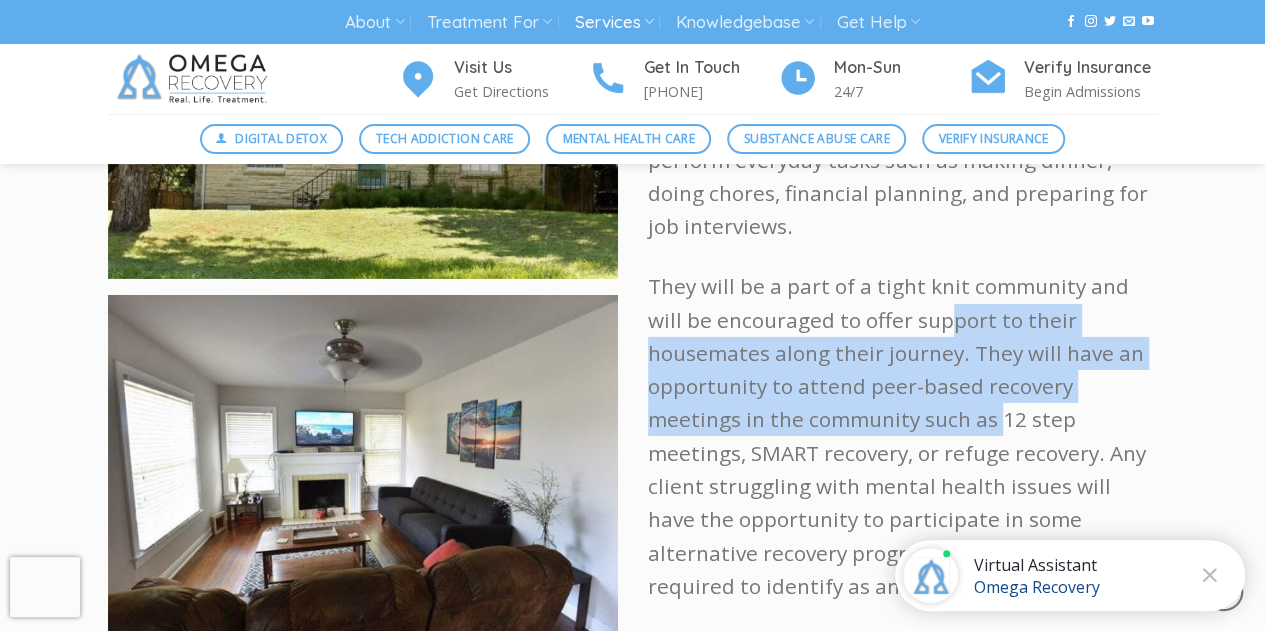 drag, startPoint x: 913, startPoint y: 314, endPoint x: 841, endPoint y: 398, distance: 110.63454 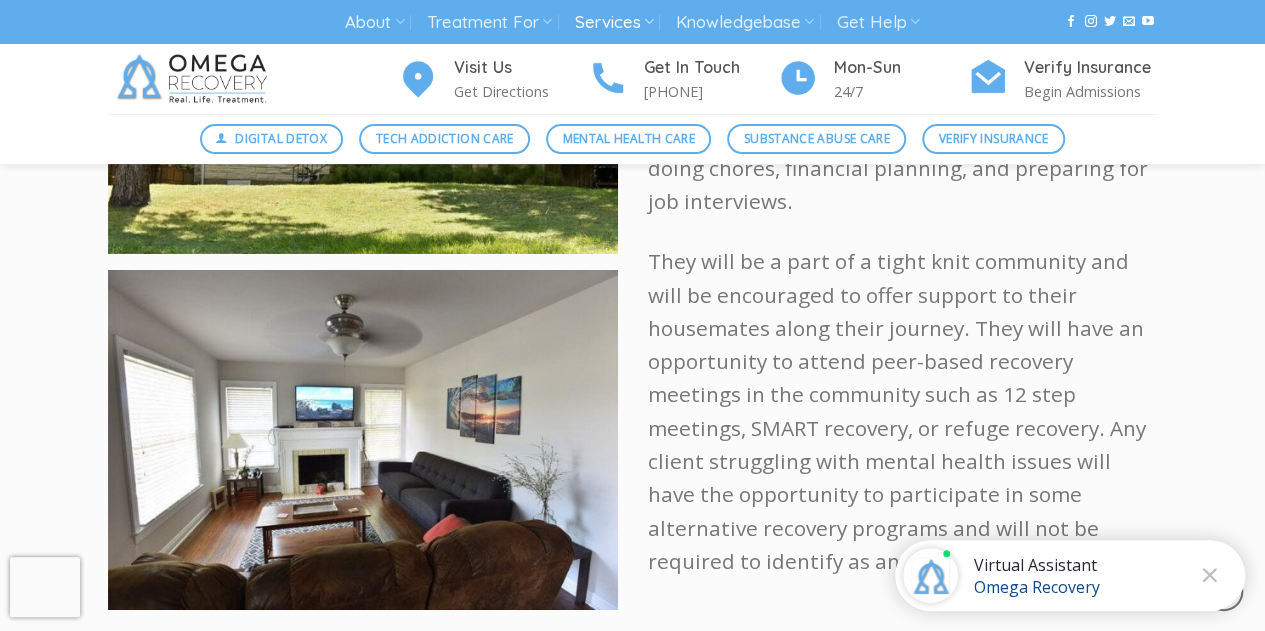 scroll, scrollTop: 3242, scrollLeft: 0, axis: vertical 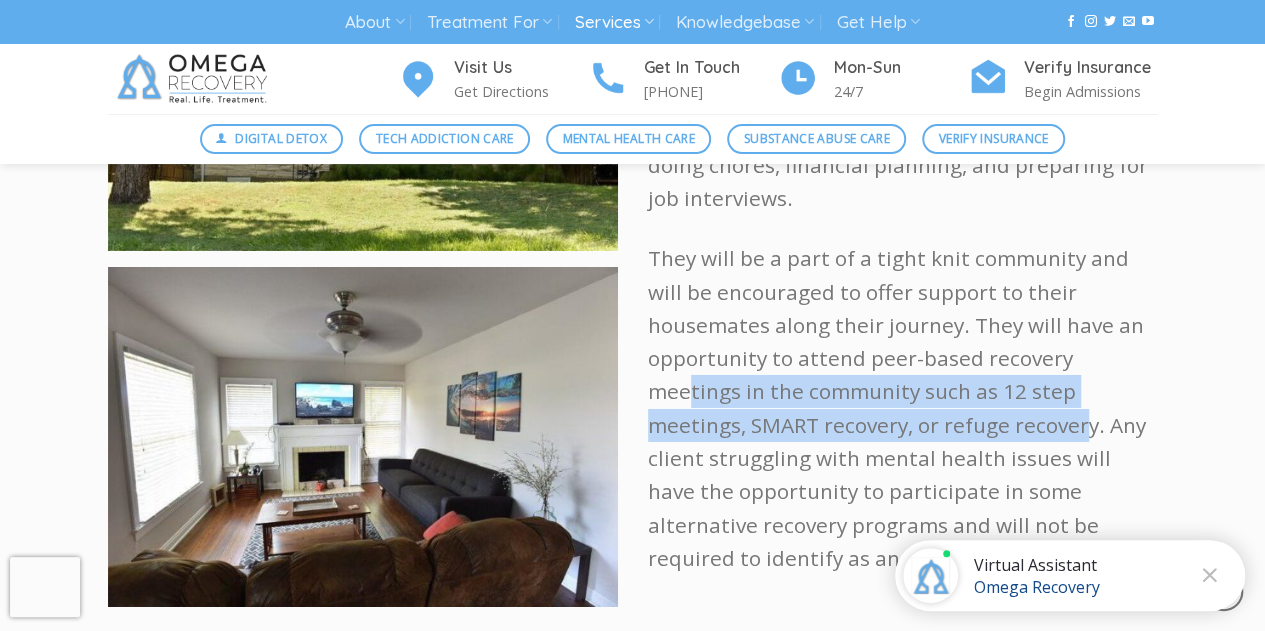 drag, startPoint x: 959, startPoint y: 331, endPoint x: 910, endPoint y: 427, distance: 107.78219 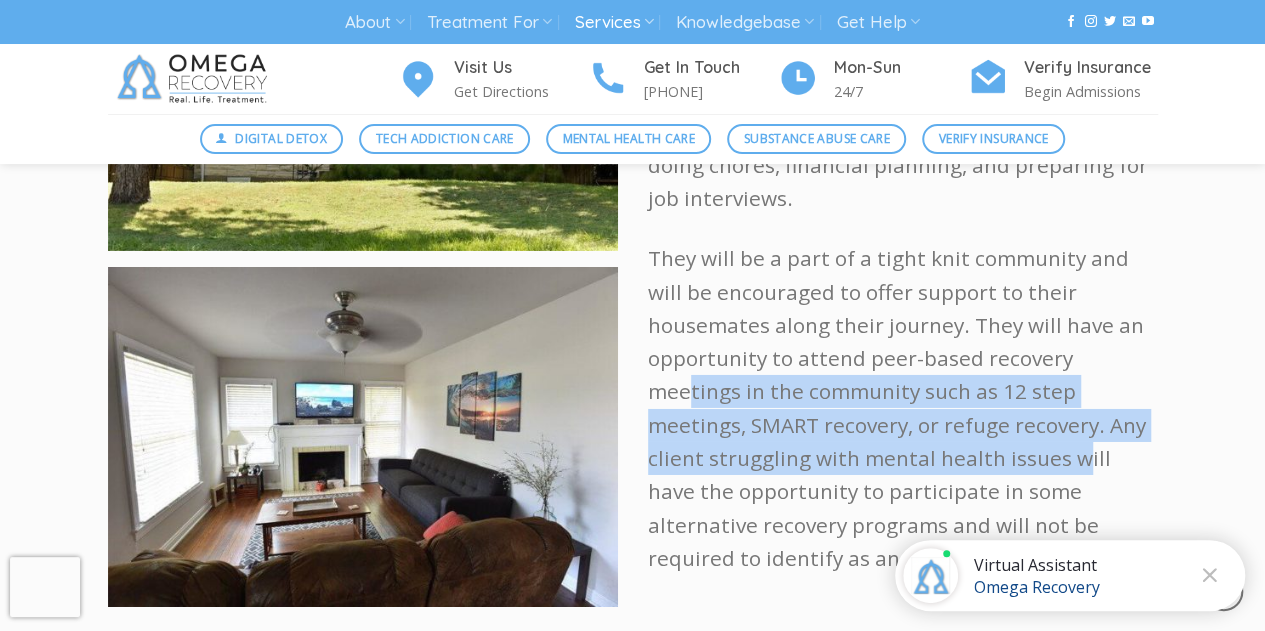click on "They will be a part of a tight knit community and will be encouraged to offer support to their housemates along their journey. They will have an opportunity to attend peer-based recovery meetings in the community such as 12 step meetings, SMART recovery, or refuge recovery. Any client struggling with mental health issues will have the opportunity to participate in some alternative recovery programs and will not be required to identify as an addict or alcoholic." at bounding box center [903, 408] 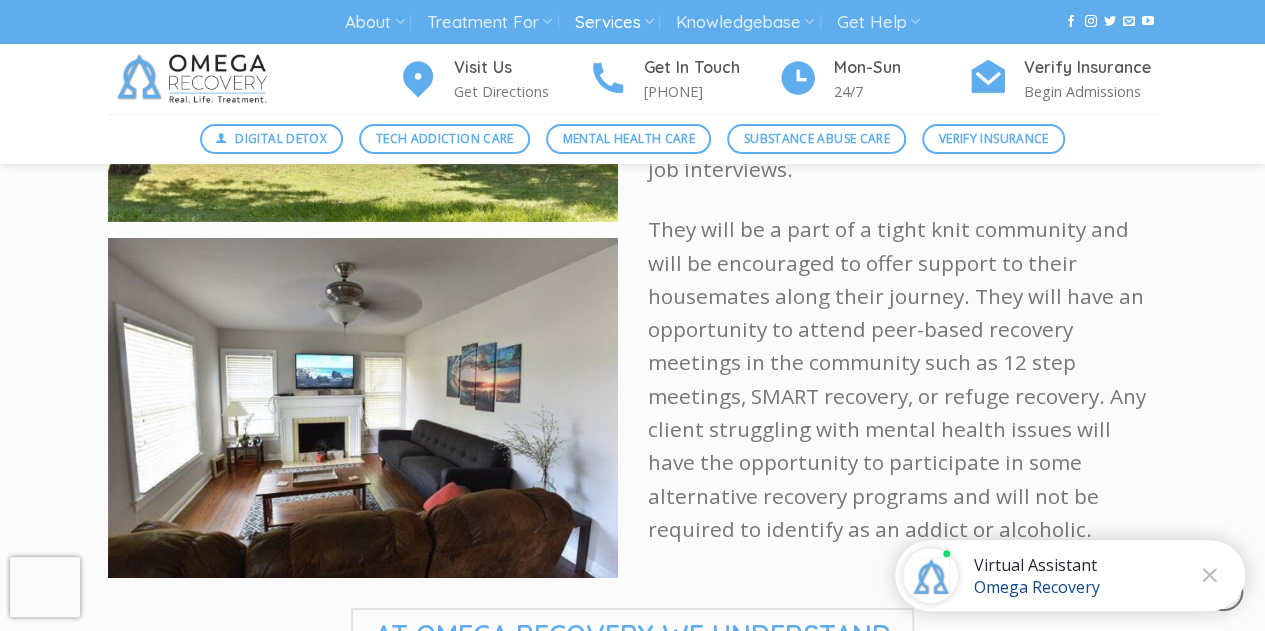 scroll, scrollTop: 3272, scrollLeft: 0, axis: vertical 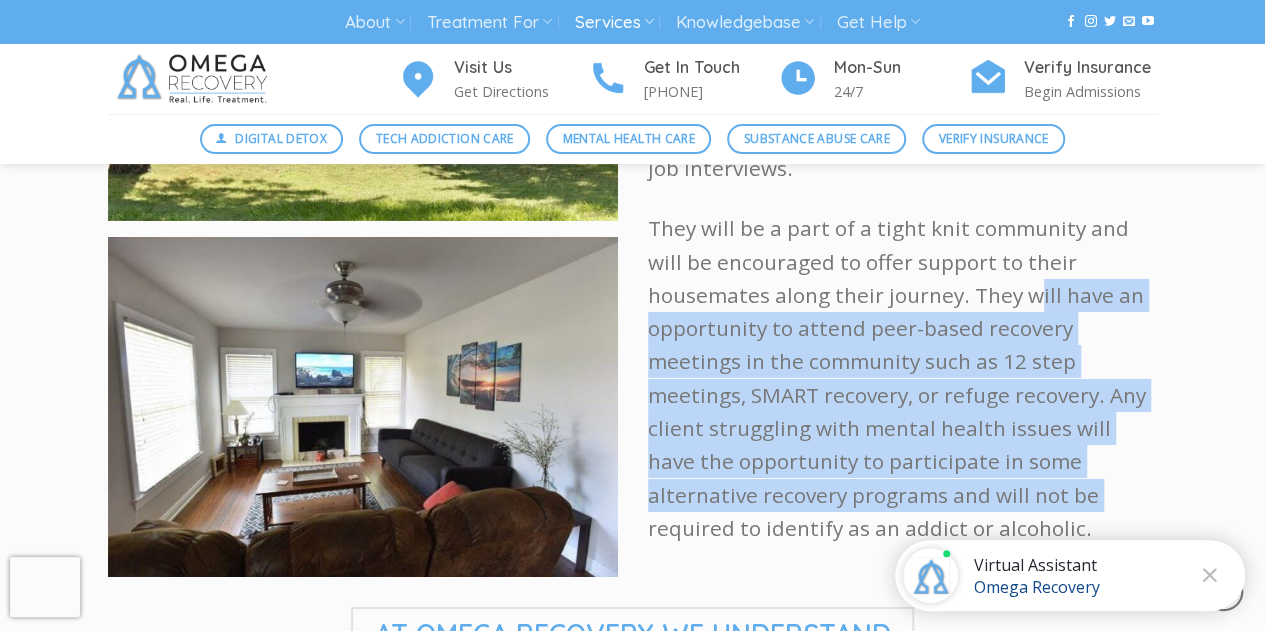 drag, startPoint x: 907, startPoint y: 281, endPoint x: 793, endPoint y: 478, distance: 227.60712 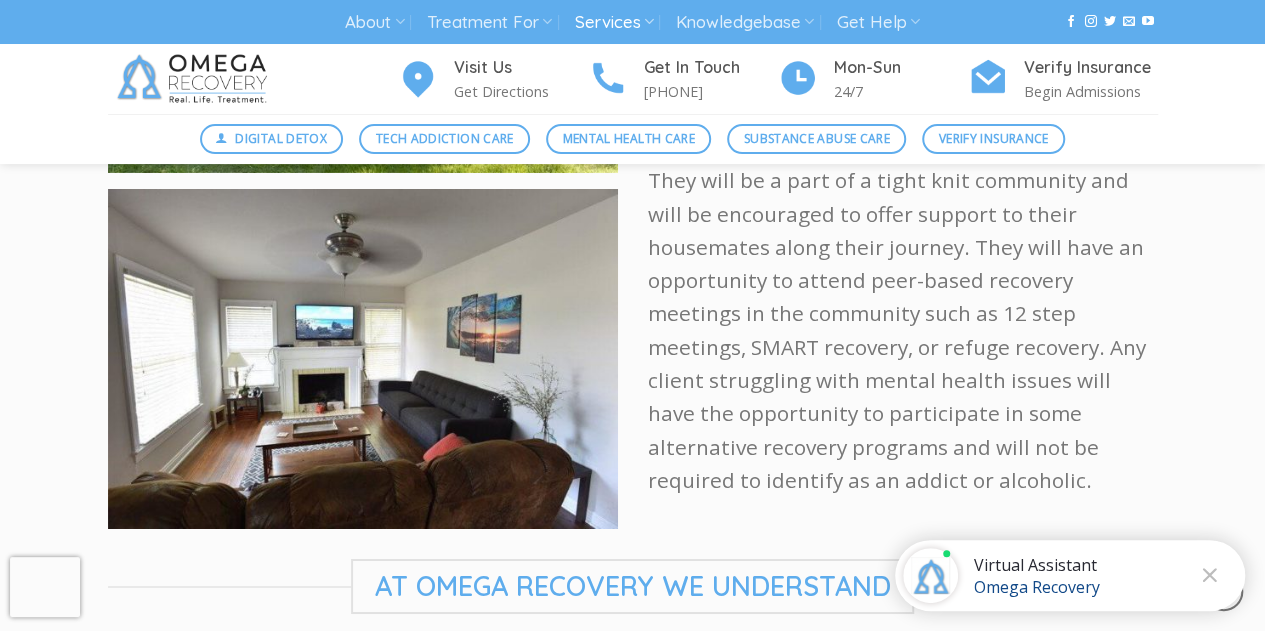 scroll, scrollTop: 3322, scrollLeft: 0, axis: vertical 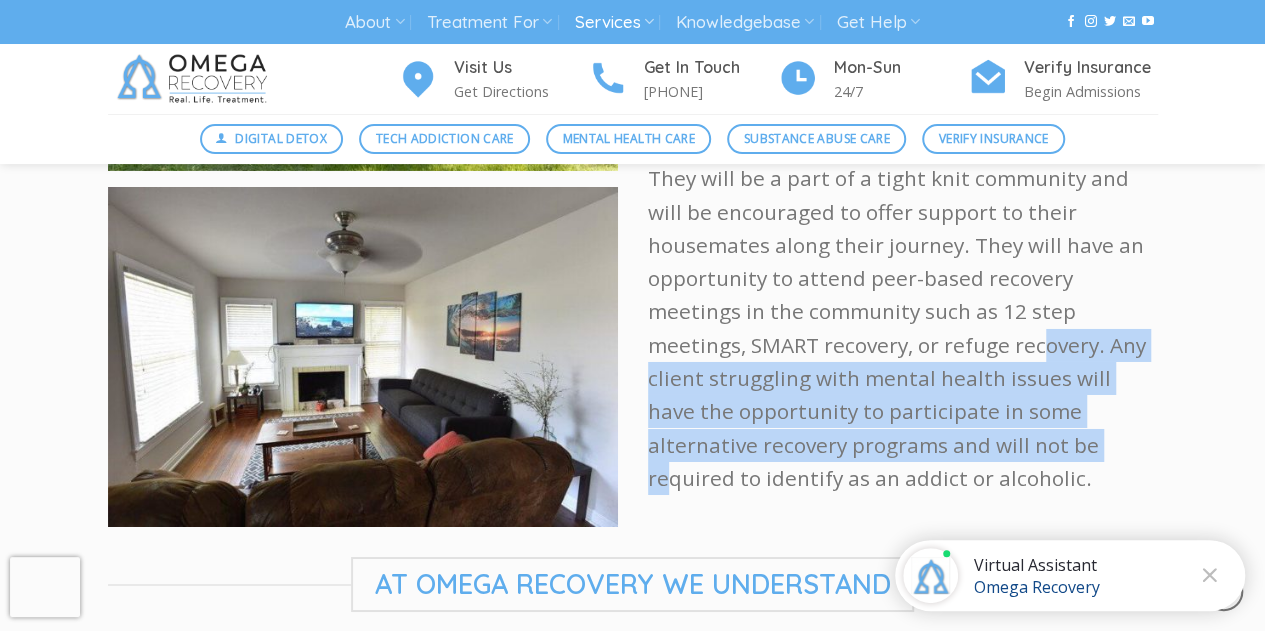 drag, startPoint x: 865, startPoint y: 335, endPoint x: 810, endPoint y: 451, distance: 128.37834 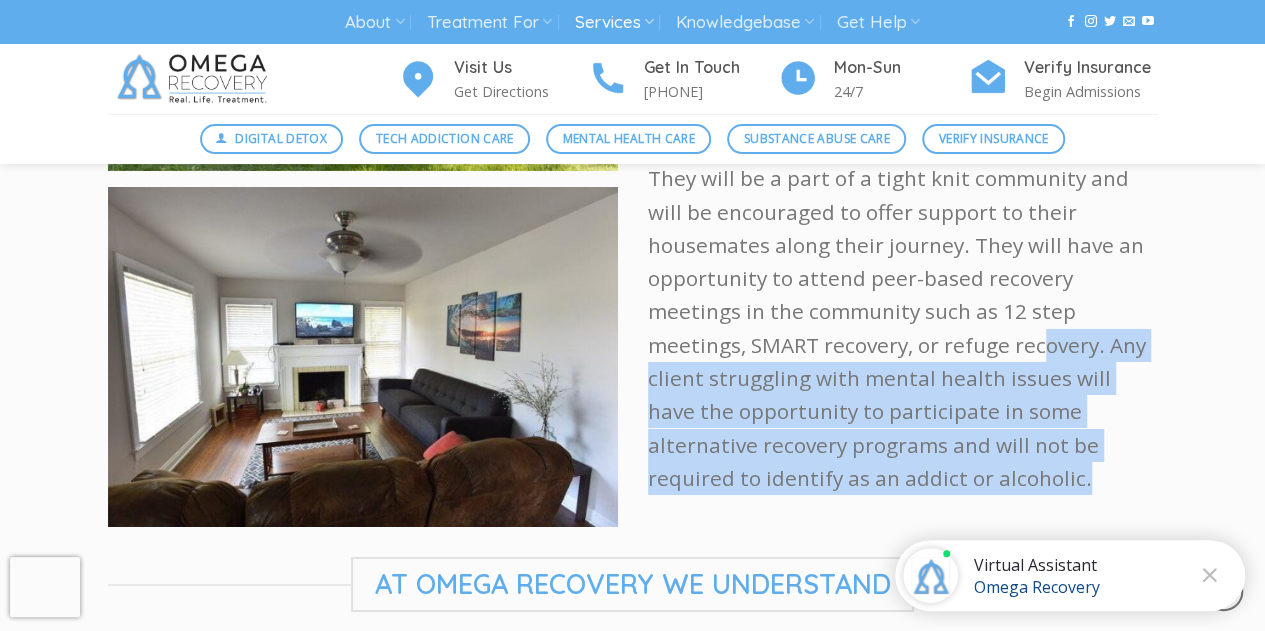 click on "They will be a part of a tight knit community and will be encouraged to offer support to their housemates along their journey. They will have an opportunity to attend peer-based recovery meetings in the community such as 12 step meetings, SMART recovery, or refuge recovery. Any client struggling with mental health issues will have the opportunity to participate in some alternative recovery programs and will not be required to identify as an addict or alcoholic." at bounding box center [903, 328] 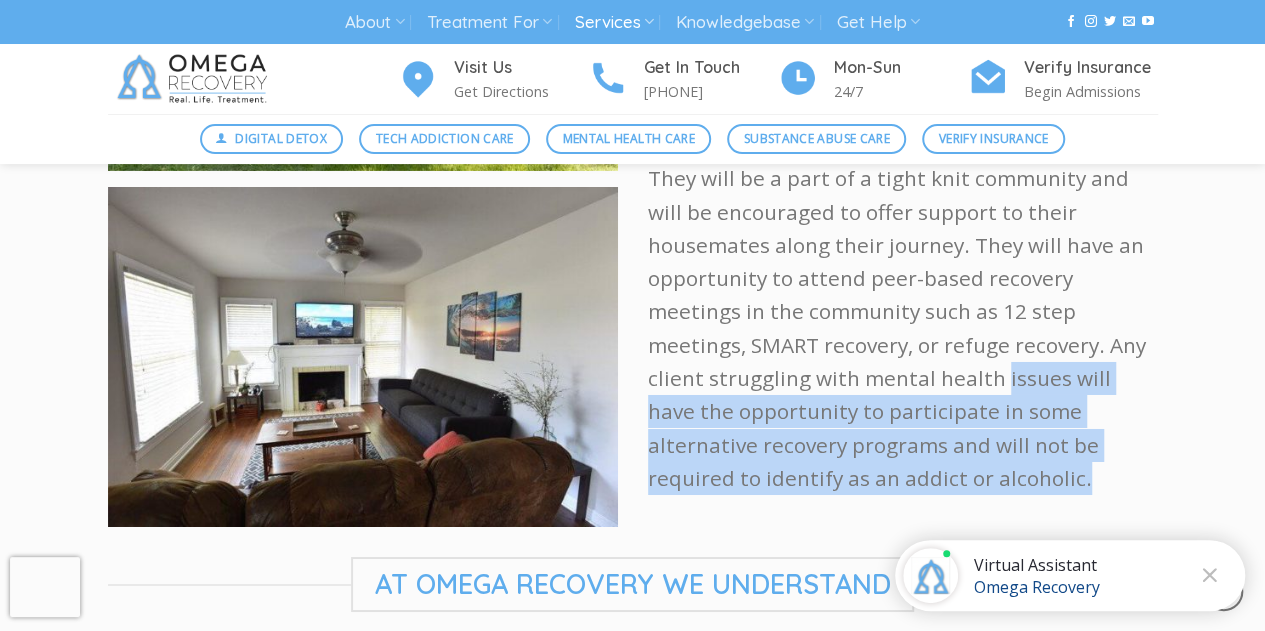 drag, startPoint x: 810, startPoint y: 451, endPoint x: 888, endPoint y: 357, distance: 122.14745 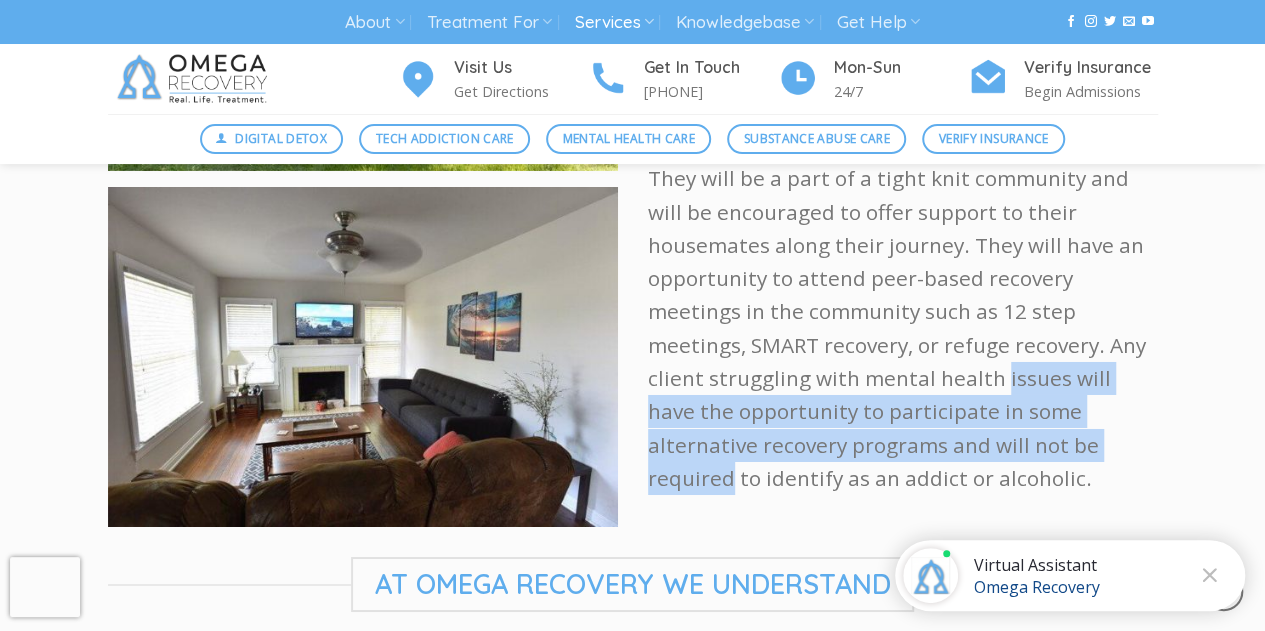 drag, startPoint x: 888, startPoint y: 357, endPoint x: 835, endPoint y: 442, distance: 100.16985 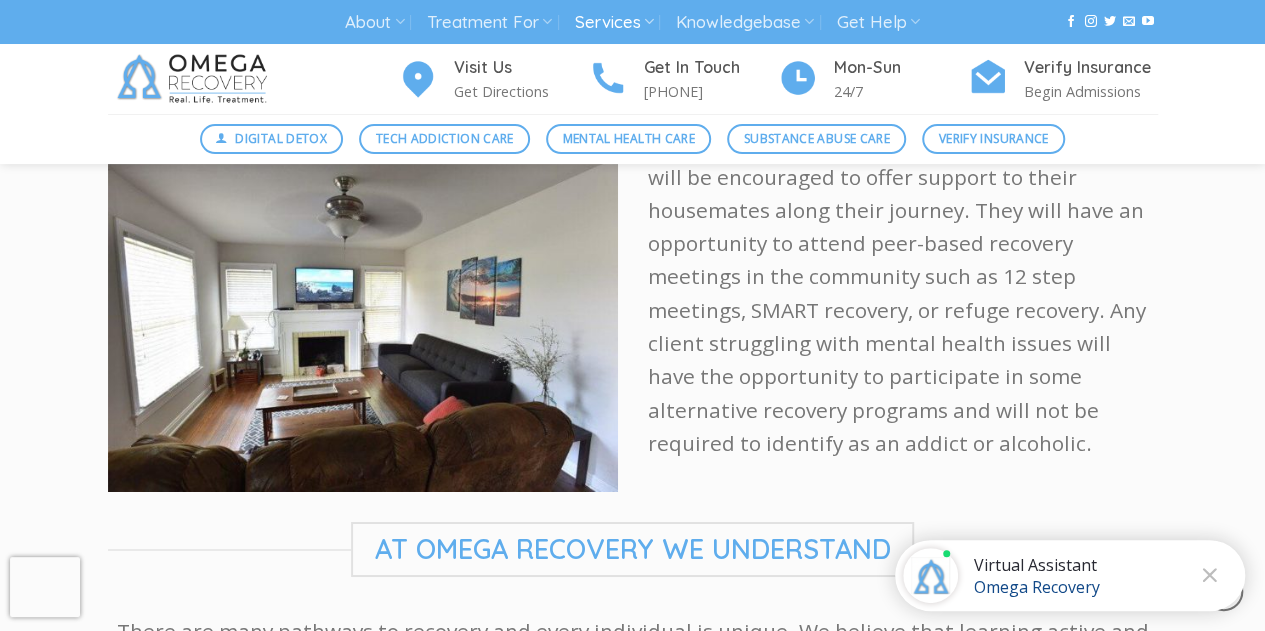 scroll, scrollTop: 3358, scrollLeft: 0, axis: vertical 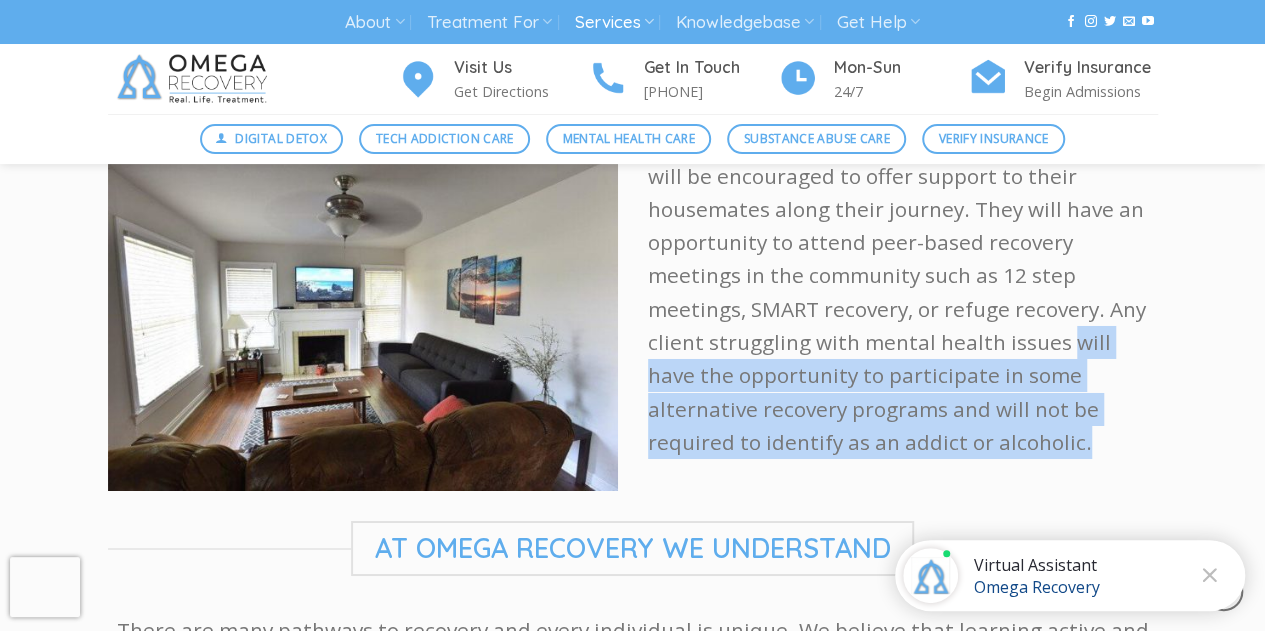 drag, startPoint x: 819, startPoint y: 430, endPoint x: 914, endPoint y: 306, distance: 156.20819 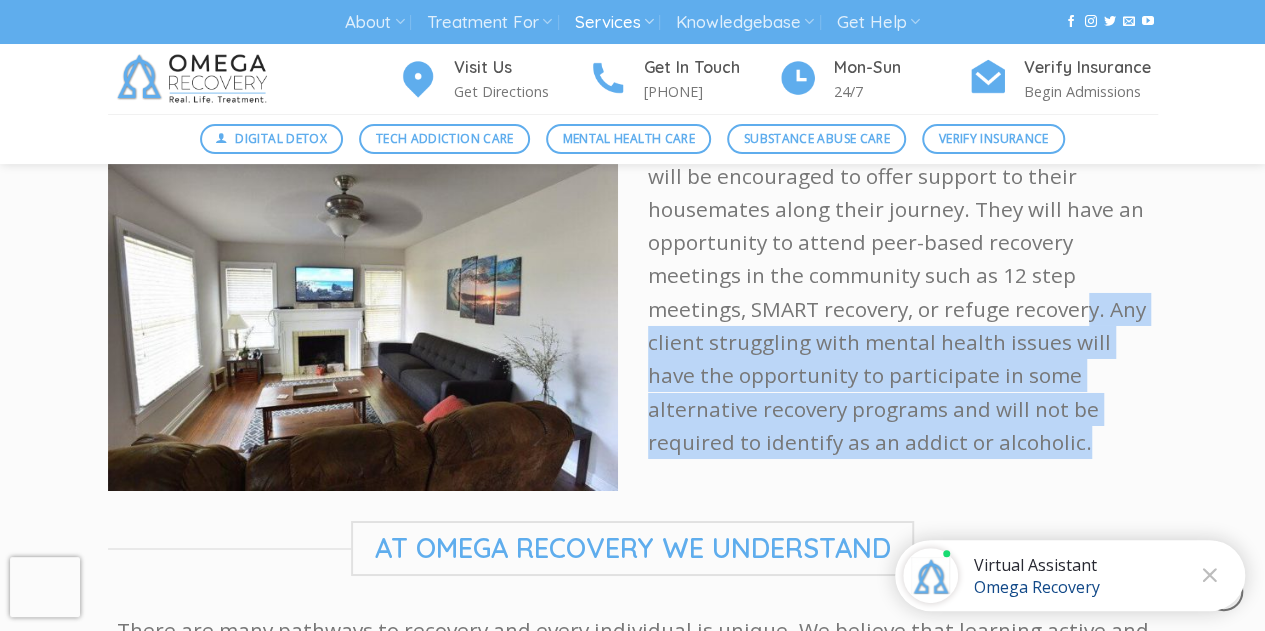 click on "They will be a part of a tight knit community and will be encouraged to offer support to their housemates along their journey. They will have an opportunity to attend peer-based recovery meetings in the community such as 12 step meetings, SMART recovery, or refuge recovery. Any client struggling with mental health issues will have the opportunity to participate in some alternative recovery programs and will not be required to identify as an addict or alcoholic." at bounding box center (903, 292) 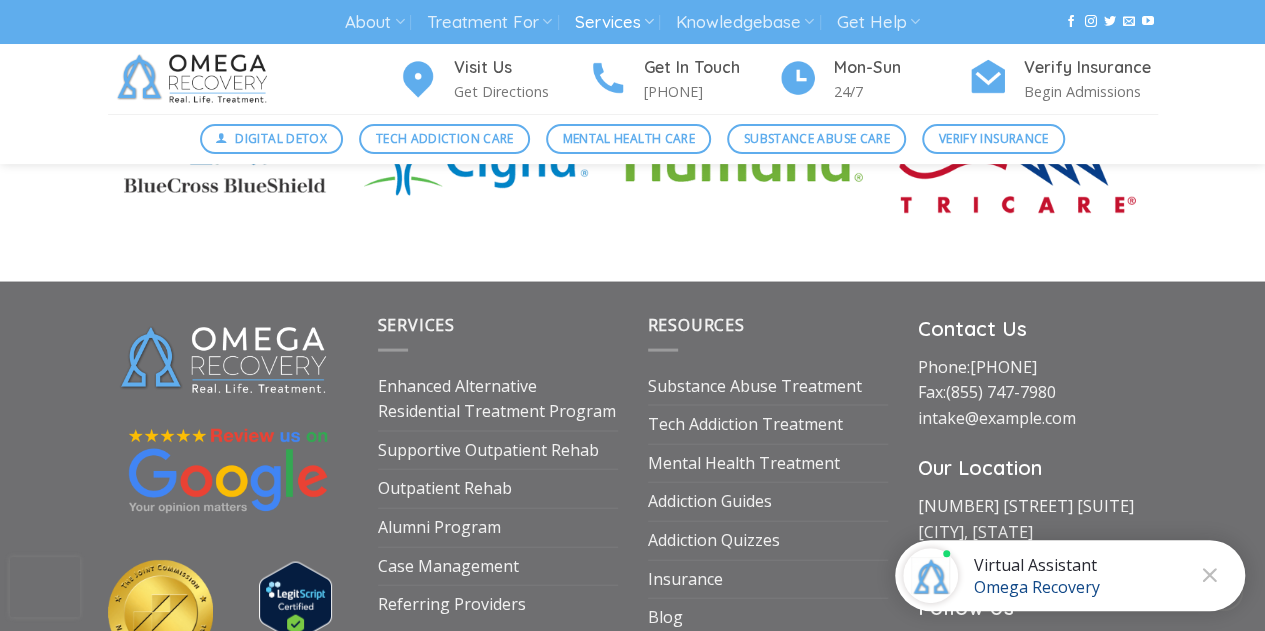 scroll, scrollTop: 5734, scrollLeft: 0, axis: vertical 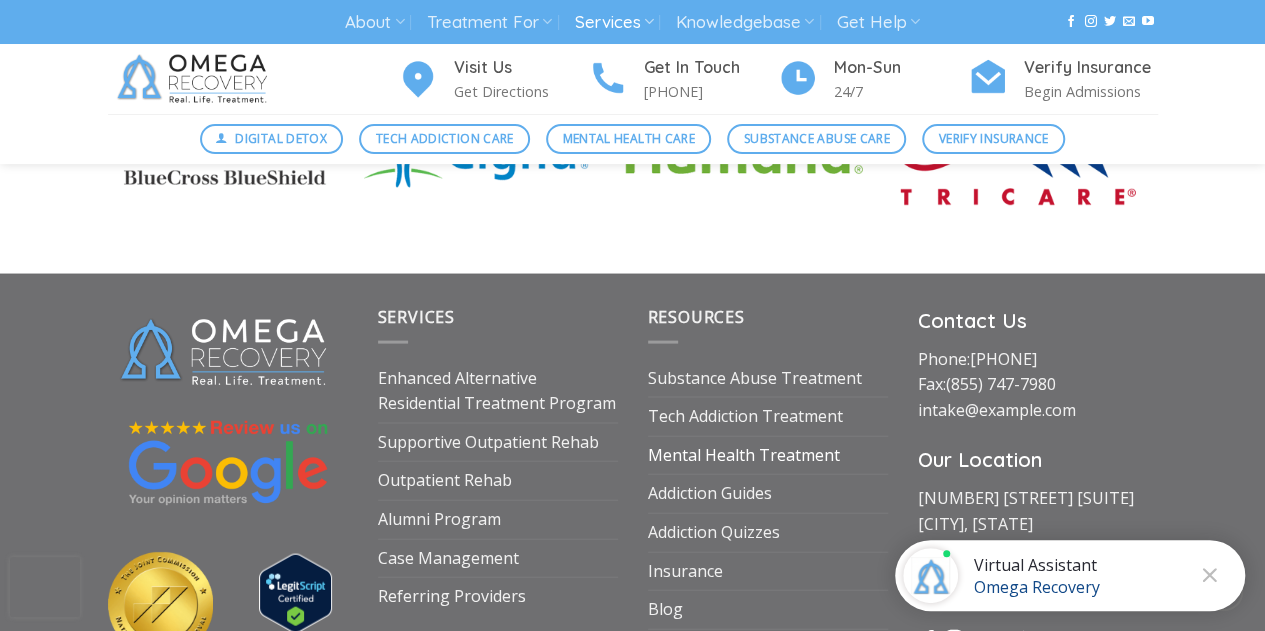 click on "Mental Health Treatment" at bounding box center (744, 456) 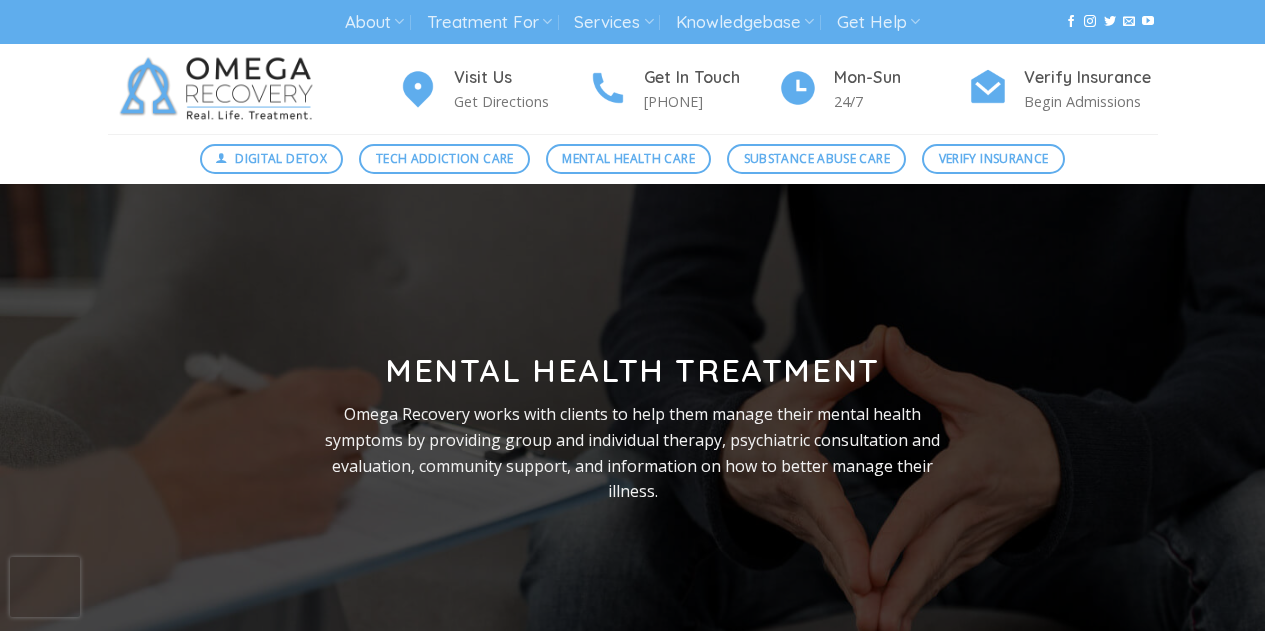 scroll, scrollTop: 0, scrollLeft: 0, axis: both 